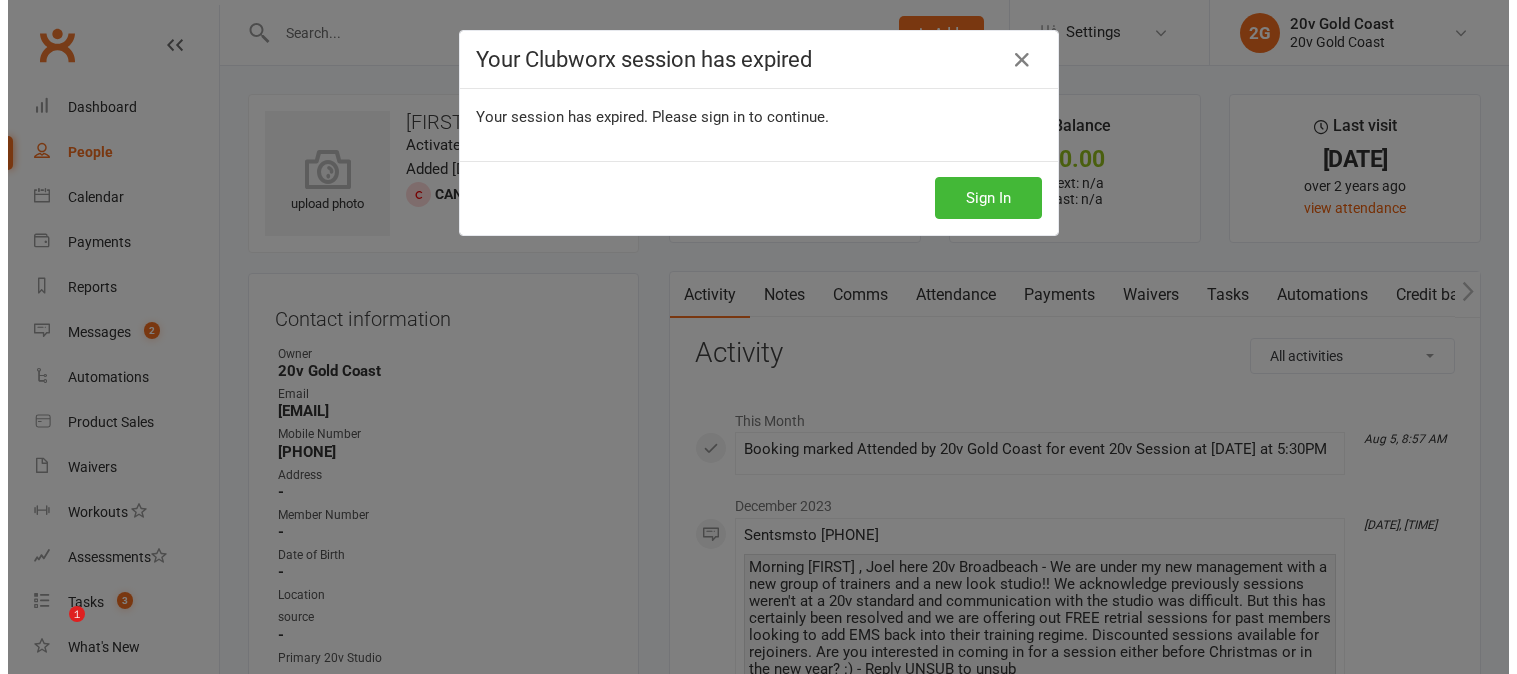 scroll, scrollTop: 0, scrollLeft: 0, axis: both 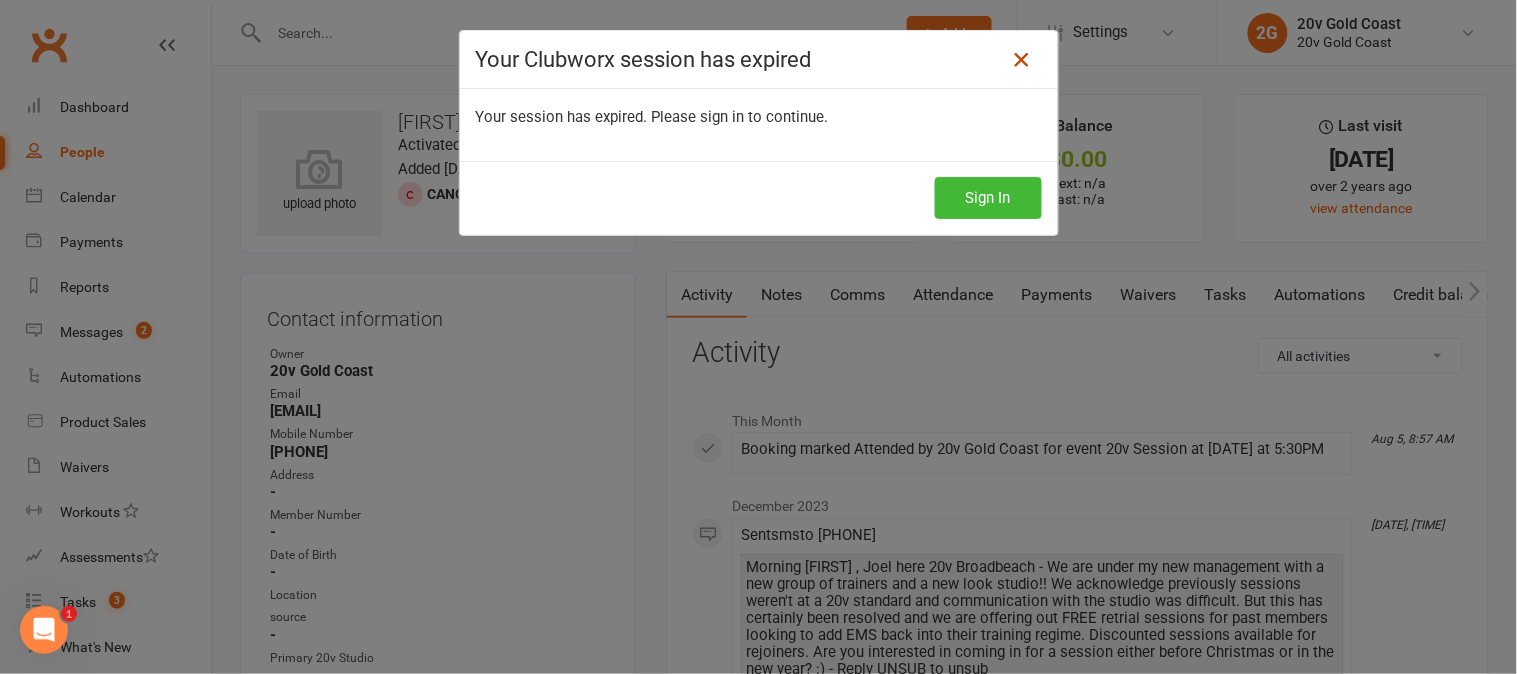 click at bounding box center (1022, 60) 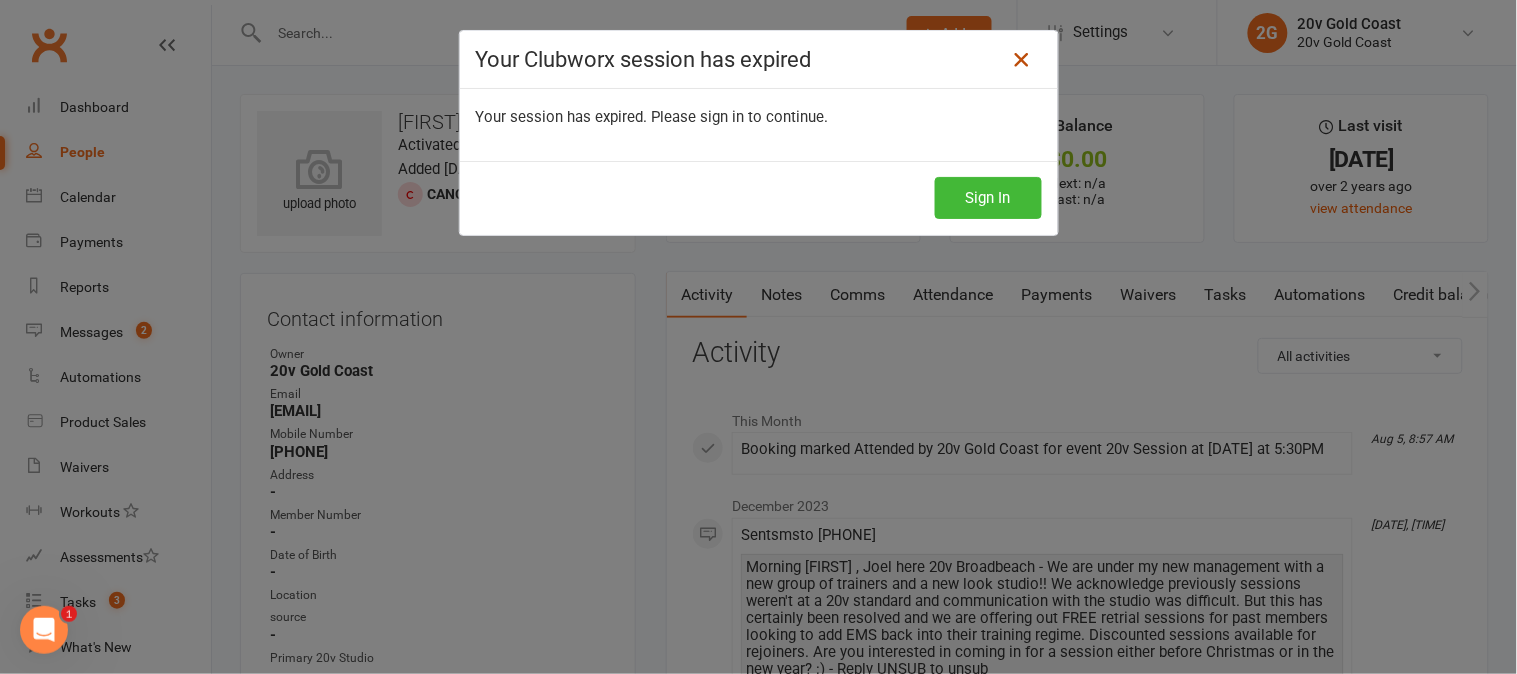 click at bounding box center (1022, 60) 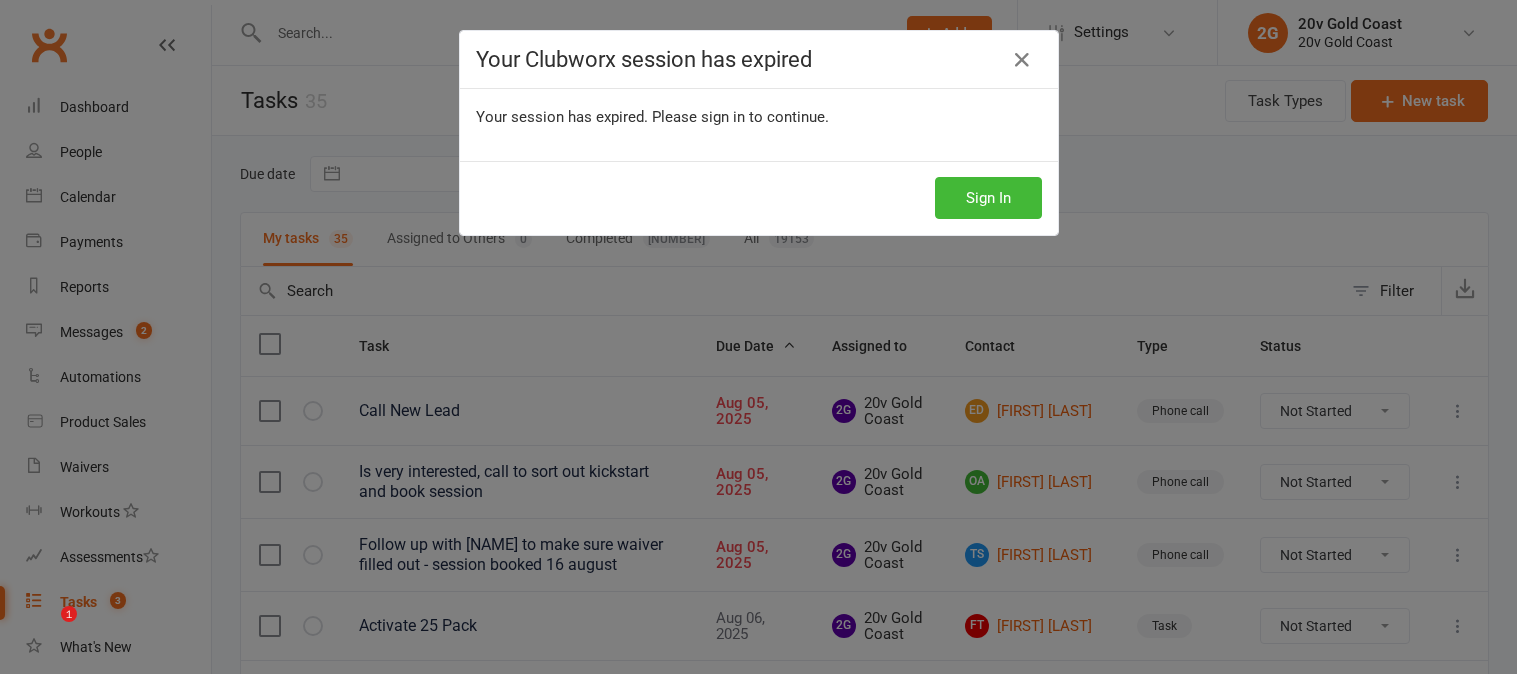 scroll, scrollTop: 222, scrollLeft: 0, axis: vertical 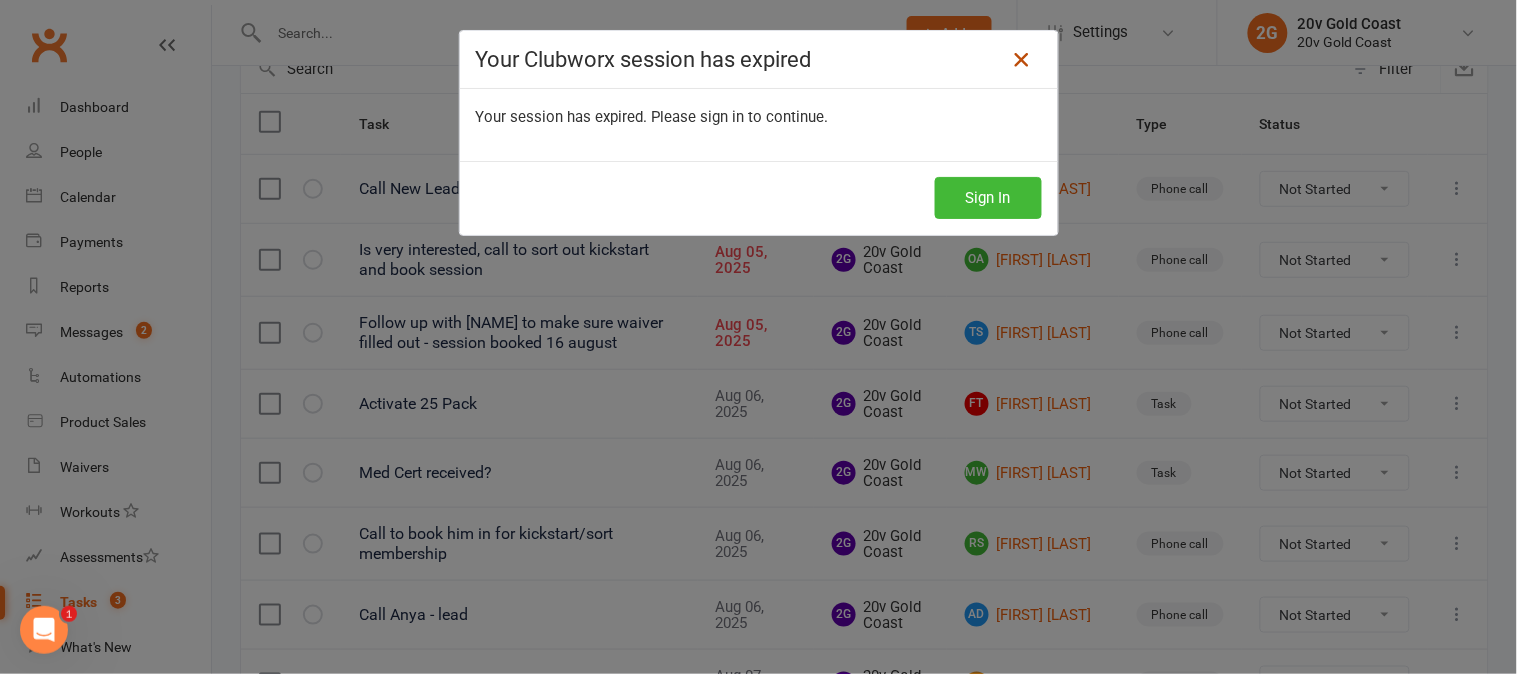 click on "Your Clubworx session has expired" at bounding box center (759, 60) 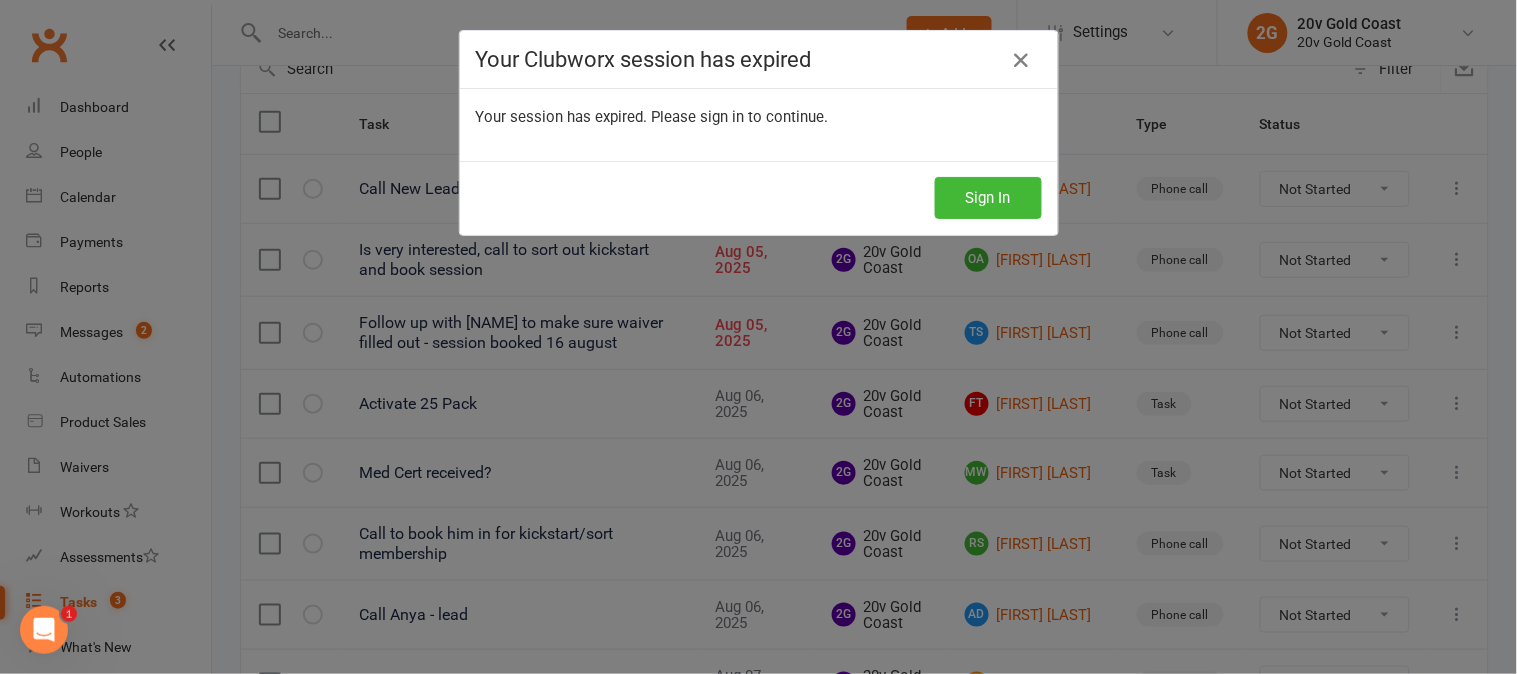 click at bounding box center (758, 337) 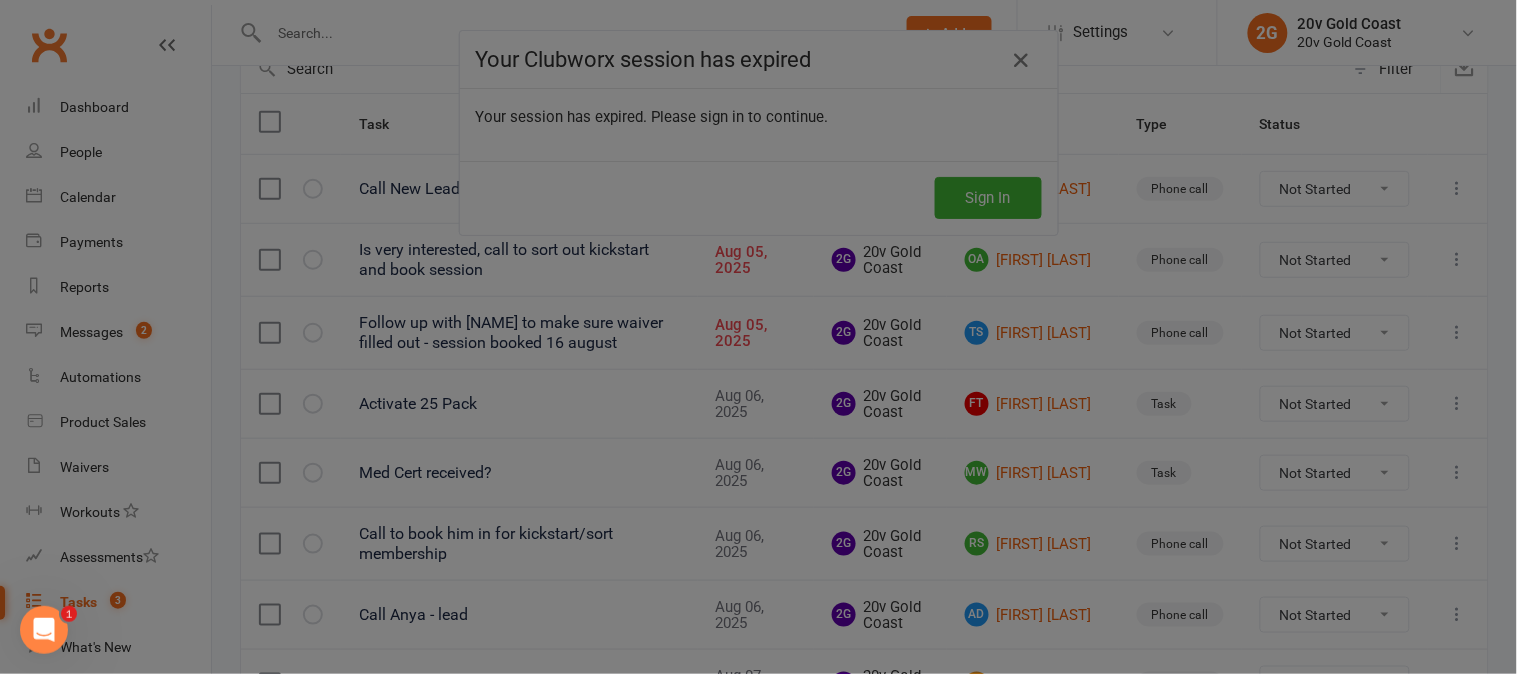 click at bounding box center (758, 337) 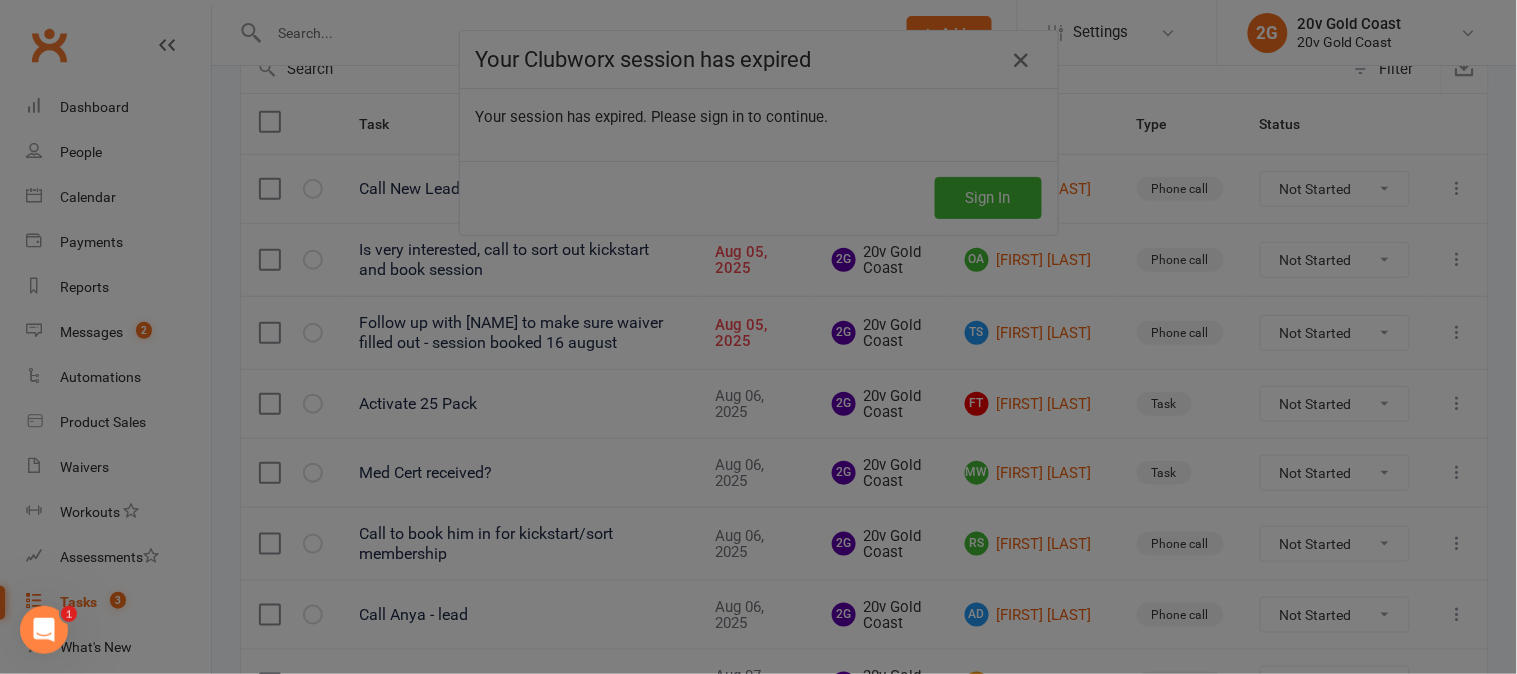 click at bounding box center (758, 337) 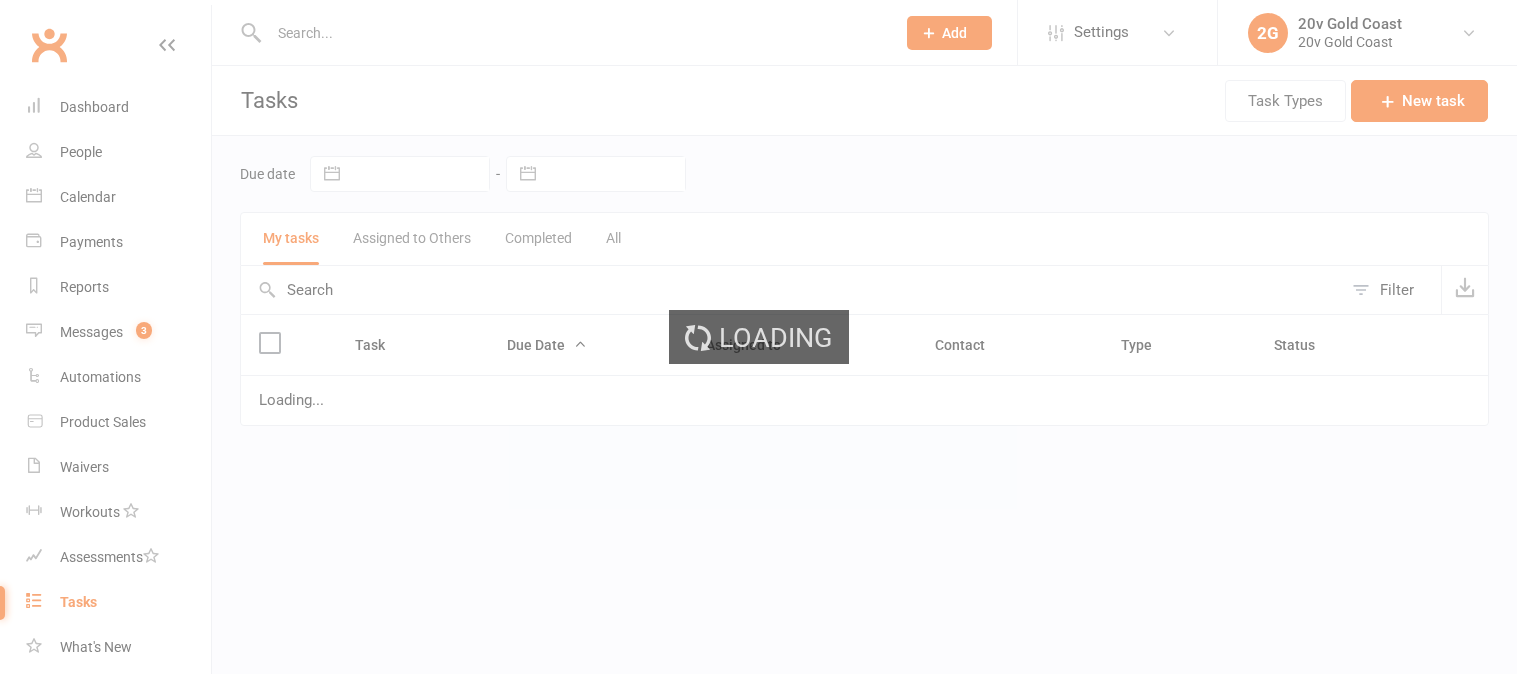 scroll, scrollTop: 0, scrollLeft: 0, axis: both 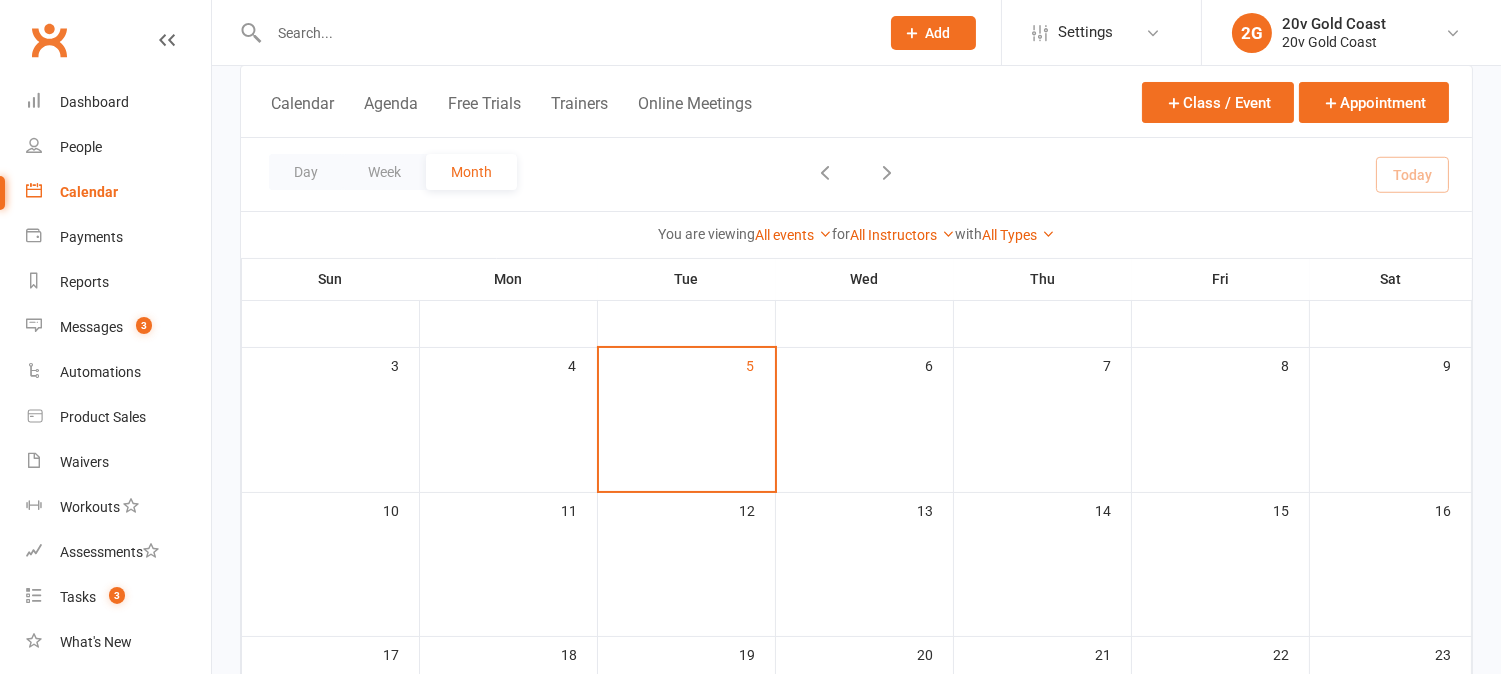 click on "Calendar Agenda Free Trials Trainers Online Meetings" at bounding box center [511, 114] 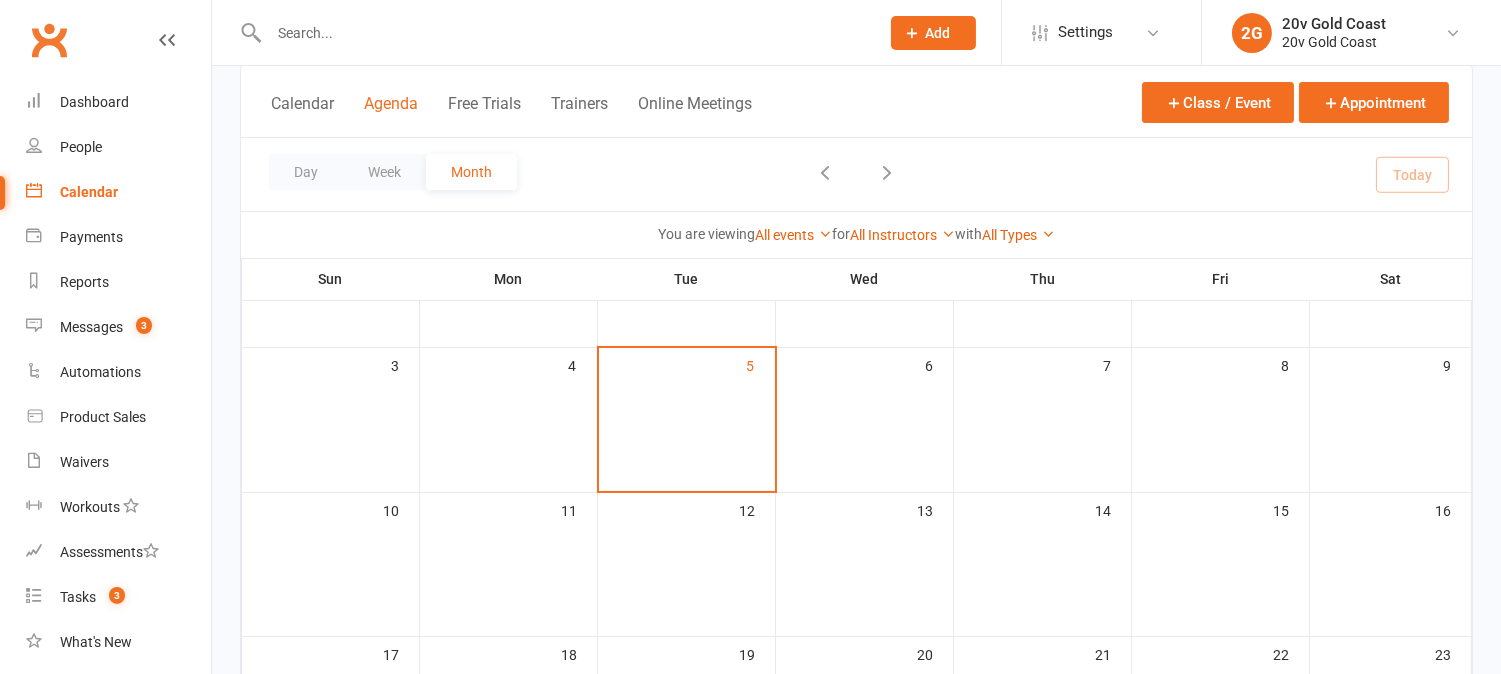 click on "Agenda" at bounding box center [391, 115] 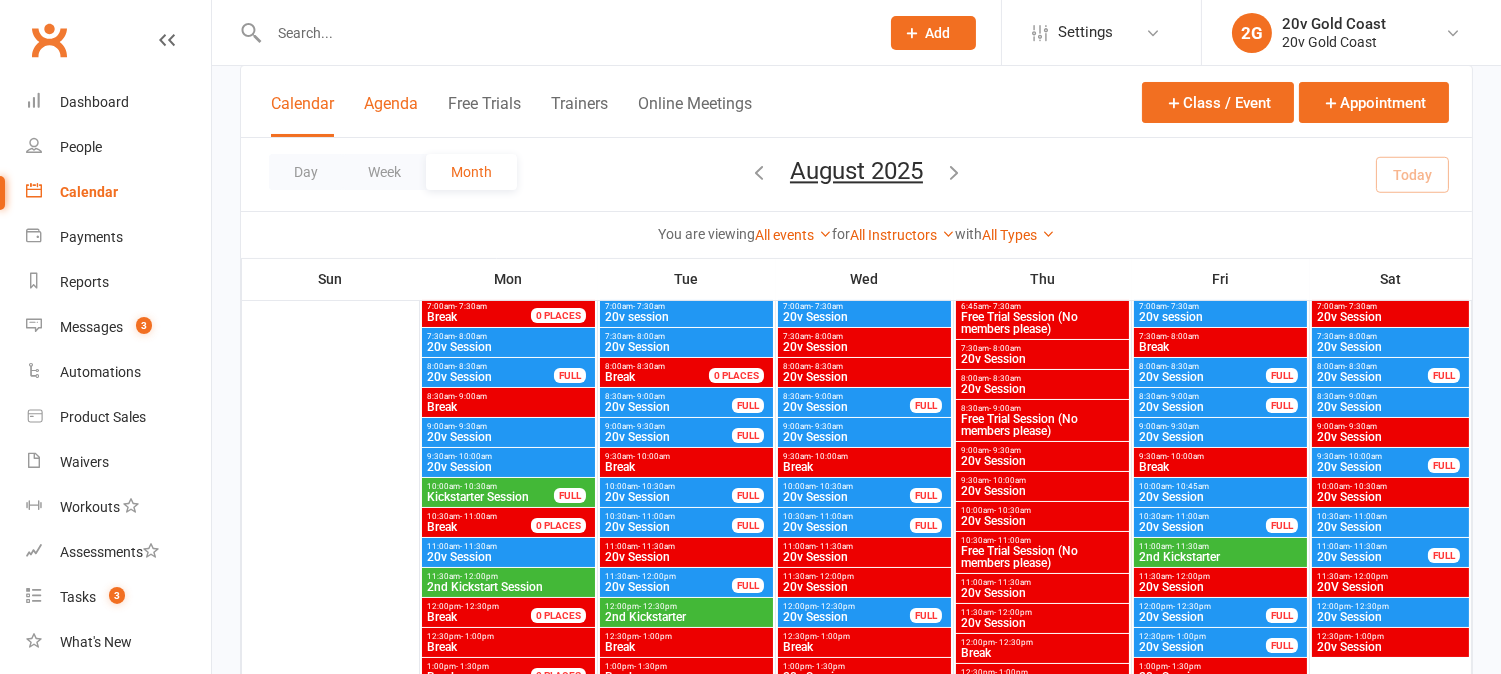 click on "Agenda" at bounding box center [391, 115] 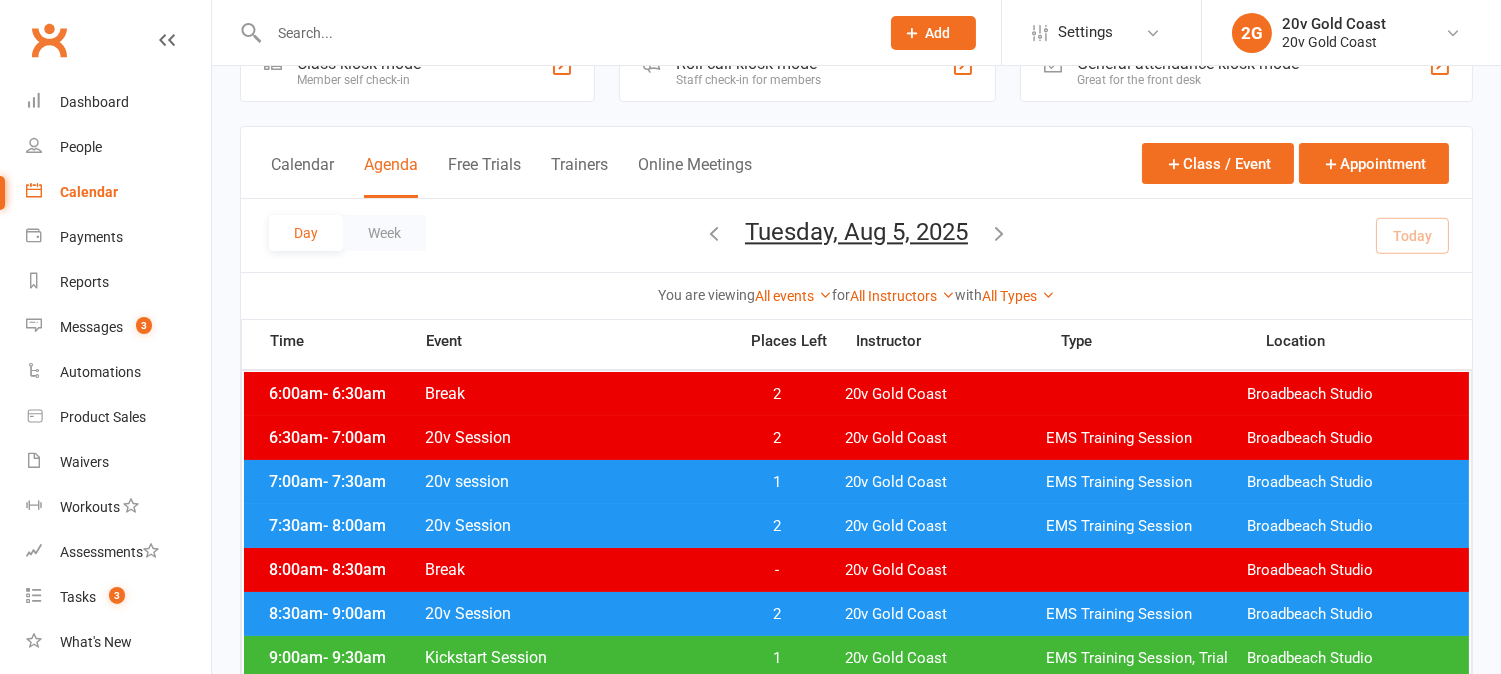 scroll, scrollTop: 111, scrollLeft: 0, axis: vertical 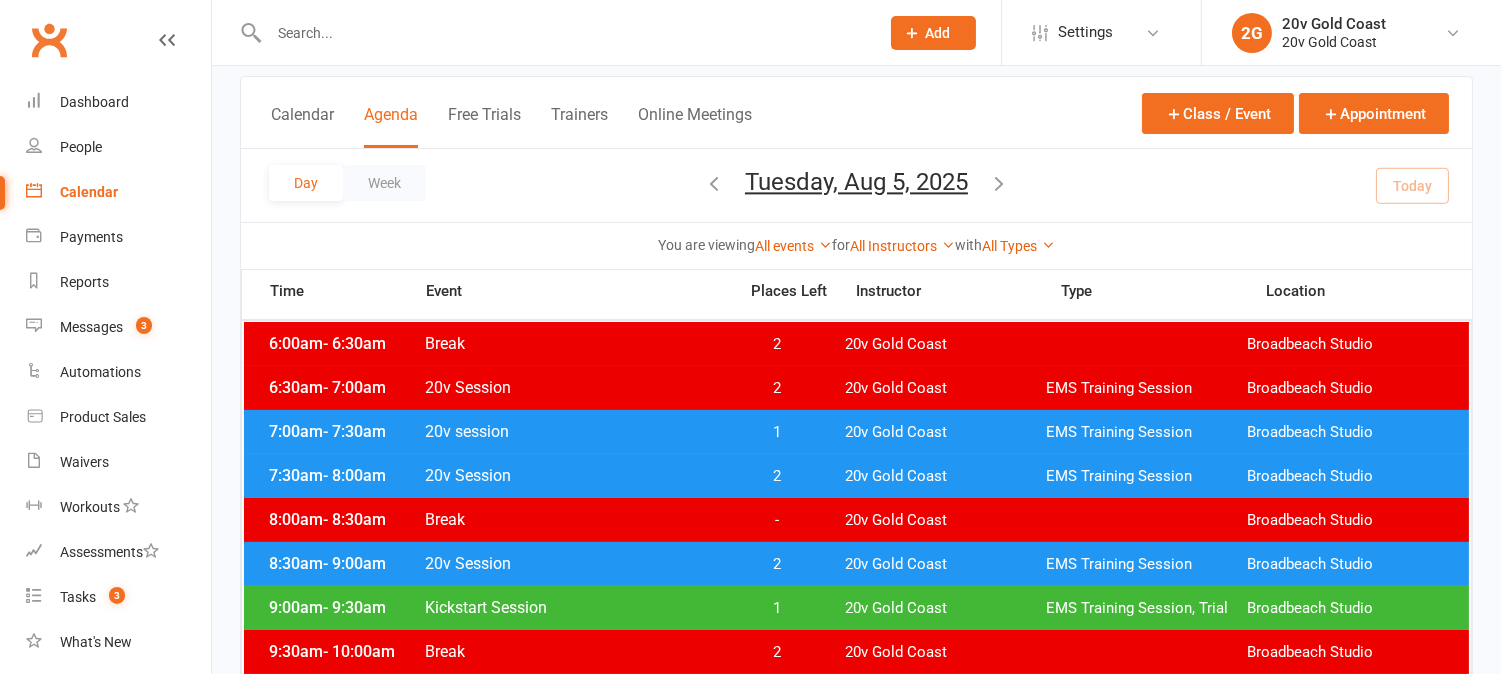 click on "1" at bounding box center [777, 432] 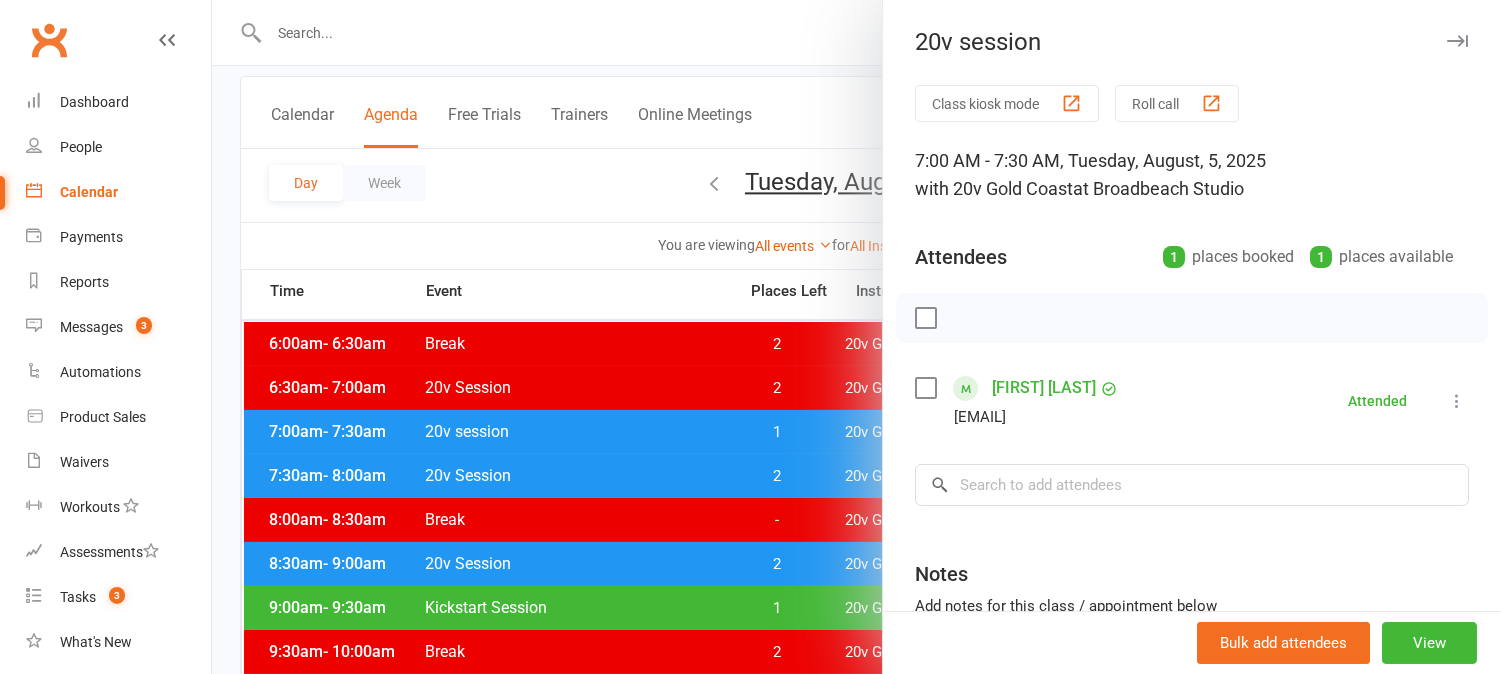 click at bounding box center (856, 337) 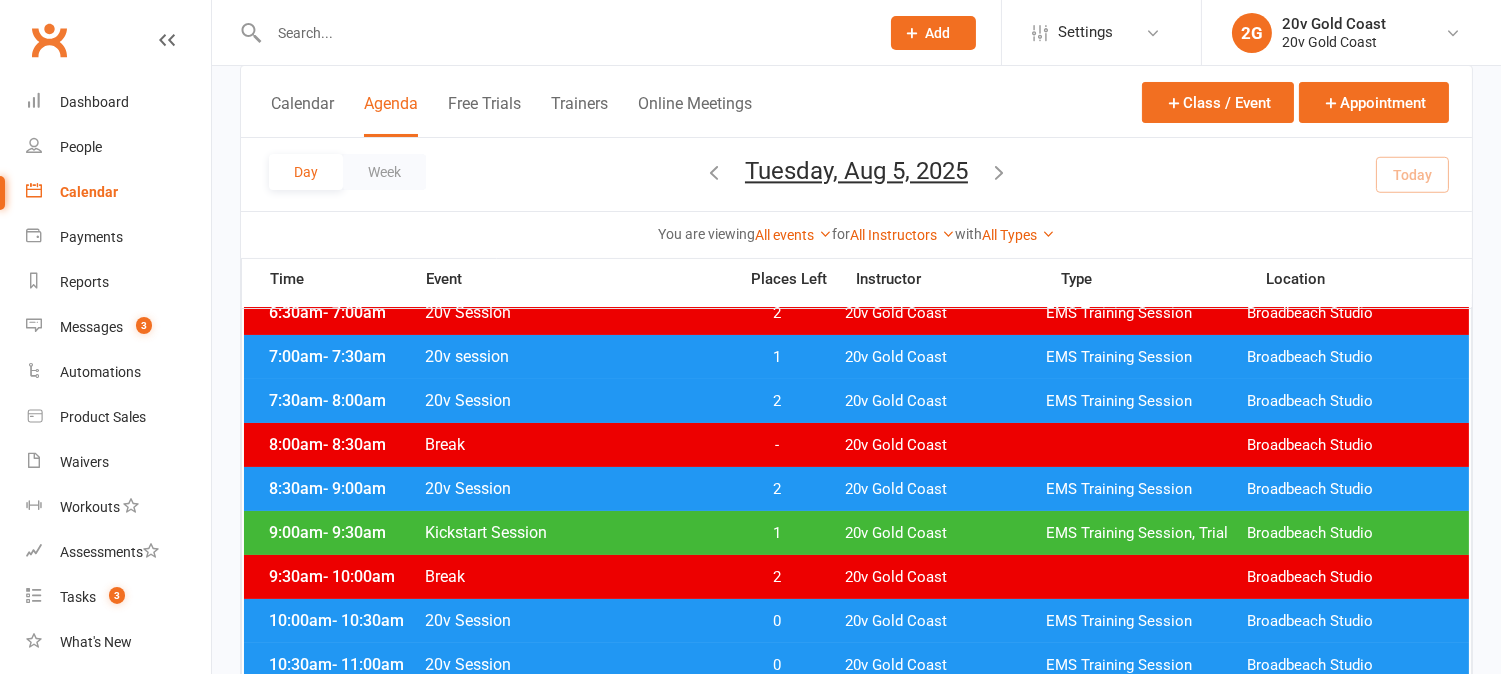 scroll, scrollTop: 222, scrollLeft: 0, axis: vertical 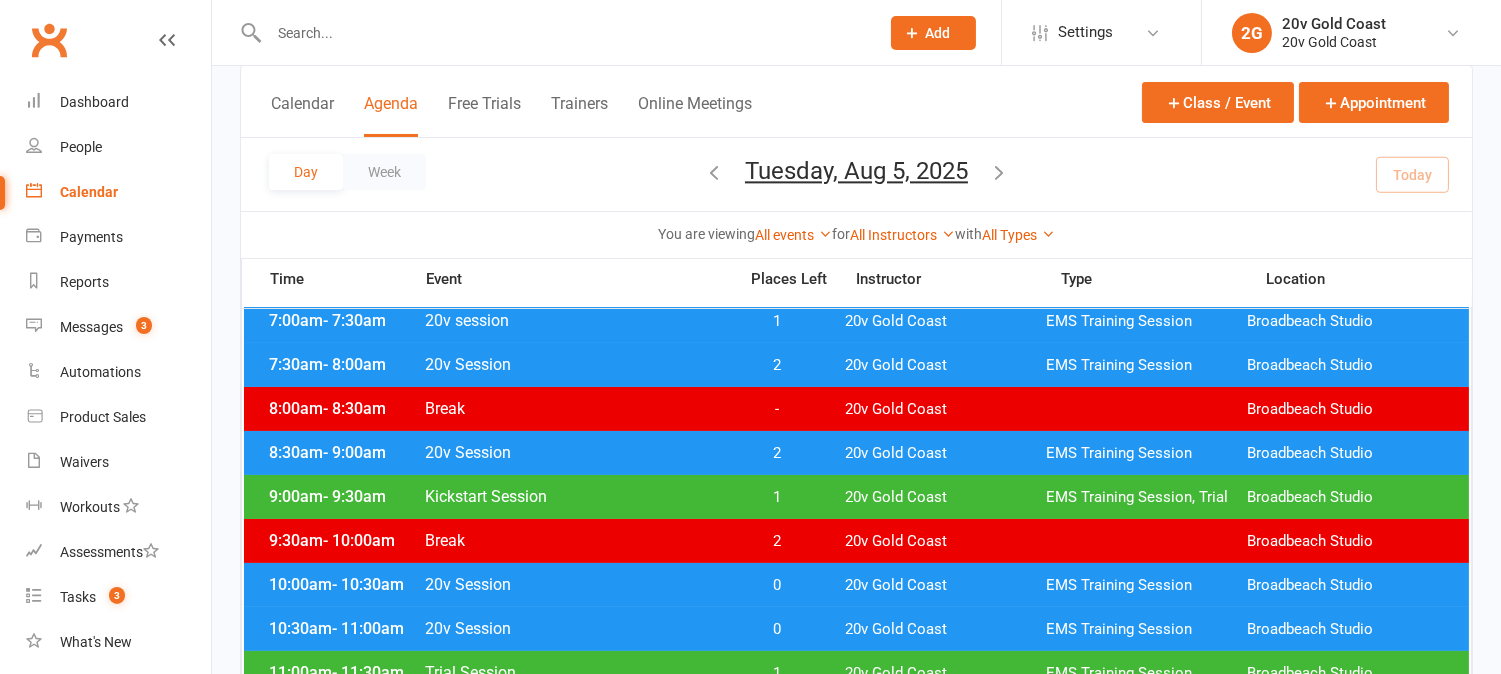 click on "1" at bounding box center (777, 497) 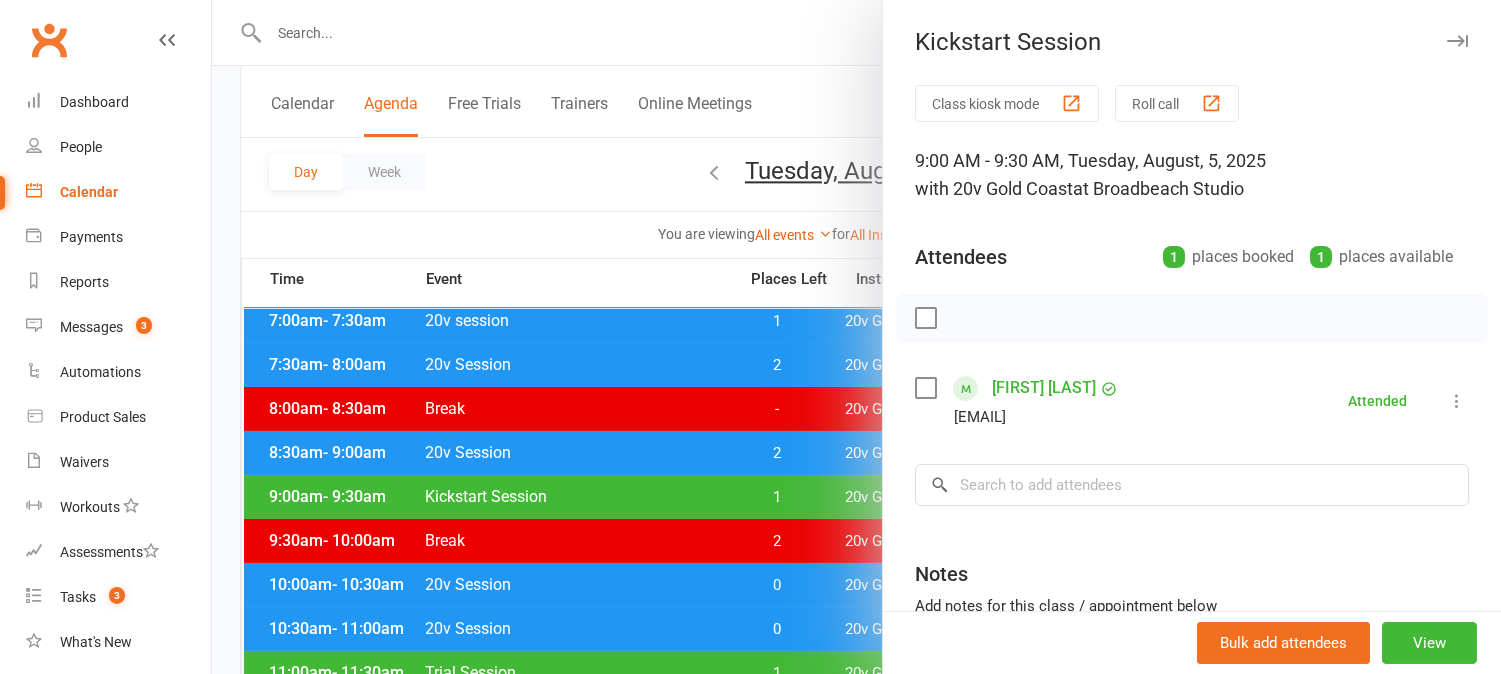 click at bounding box center [856, 337] 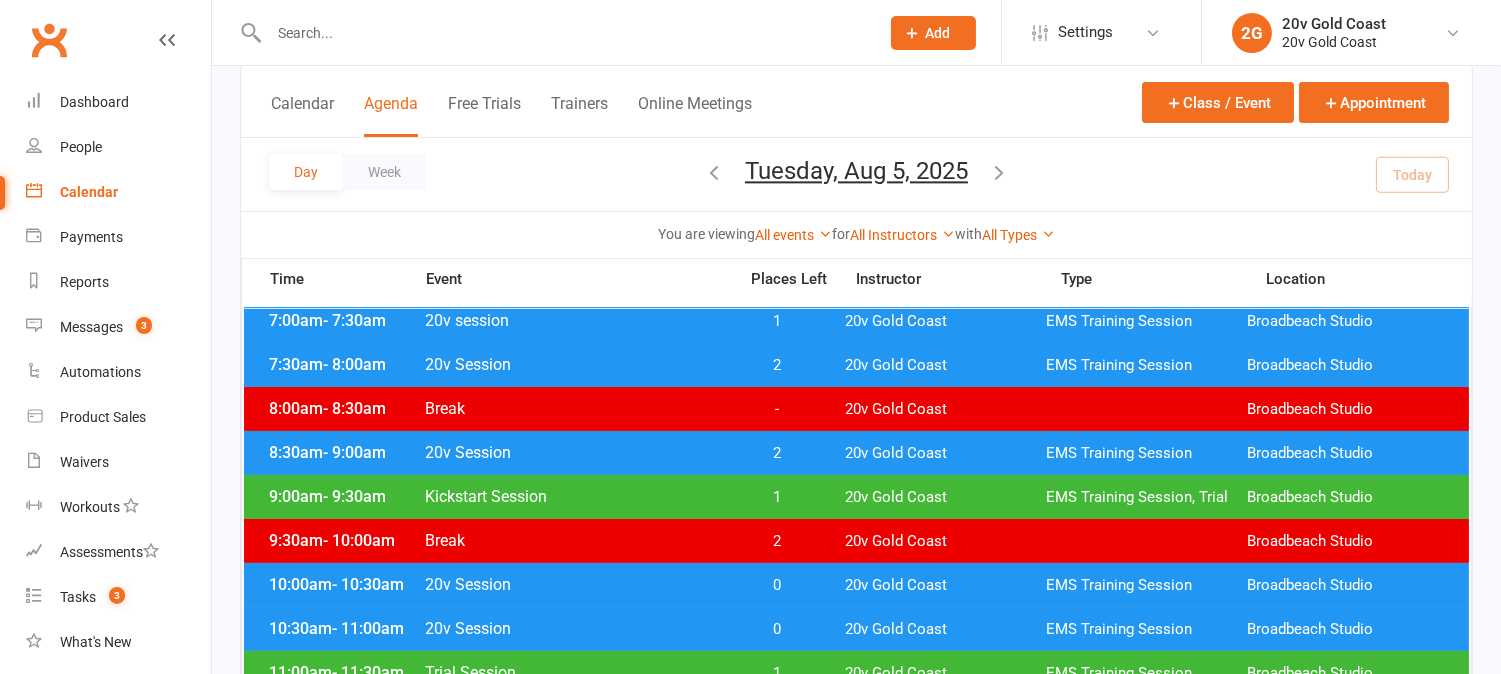 scroll, scrollTop: 333, scrollLeft: 0, axis: vertical 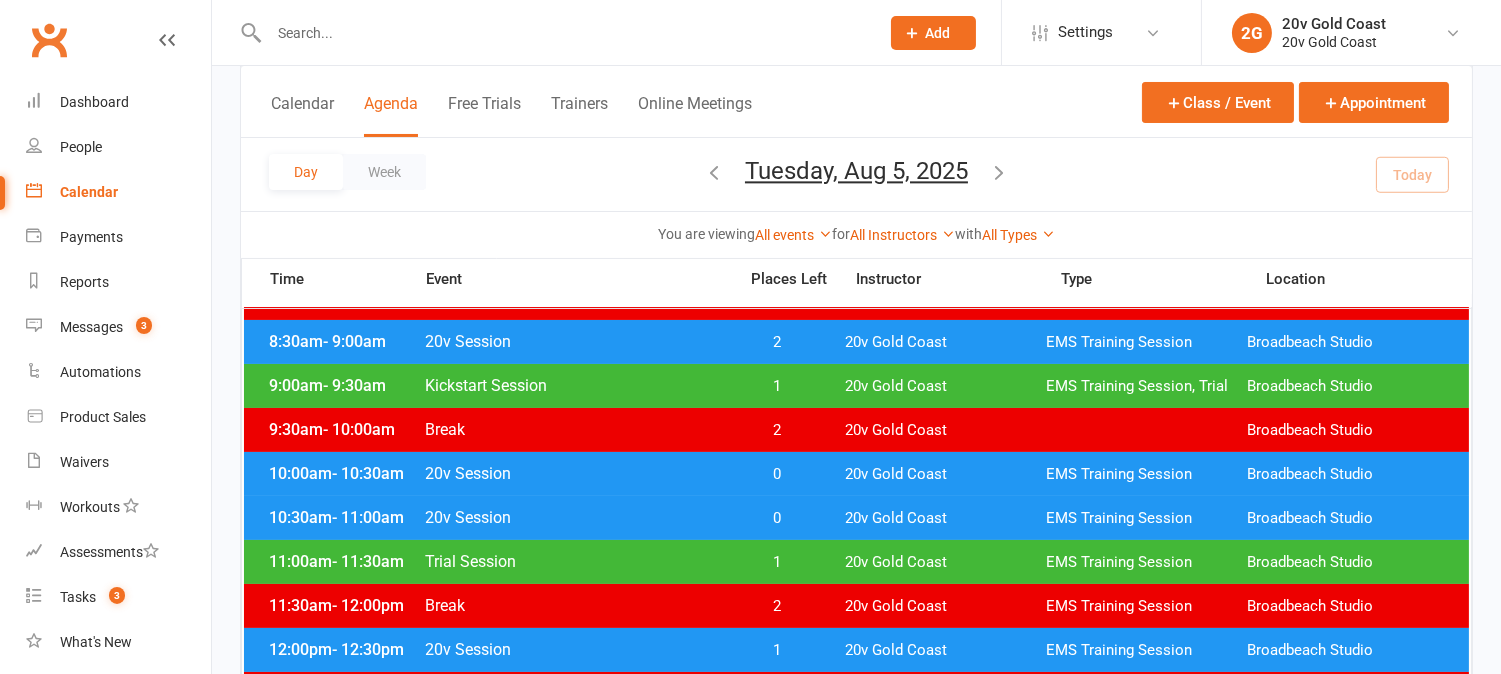 click at bounding box center [564, 33] 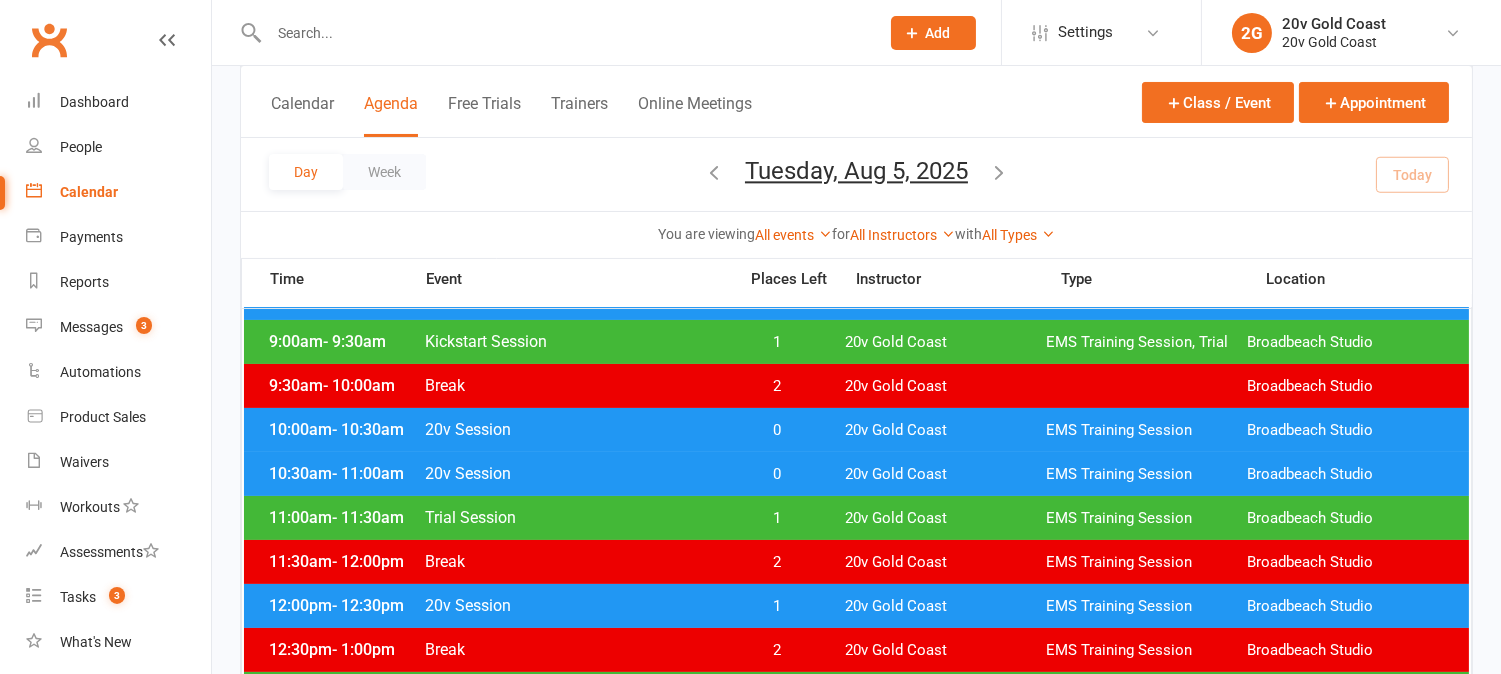scroll, scrollTop: 444, scrollLeft: 0, axis: vertical 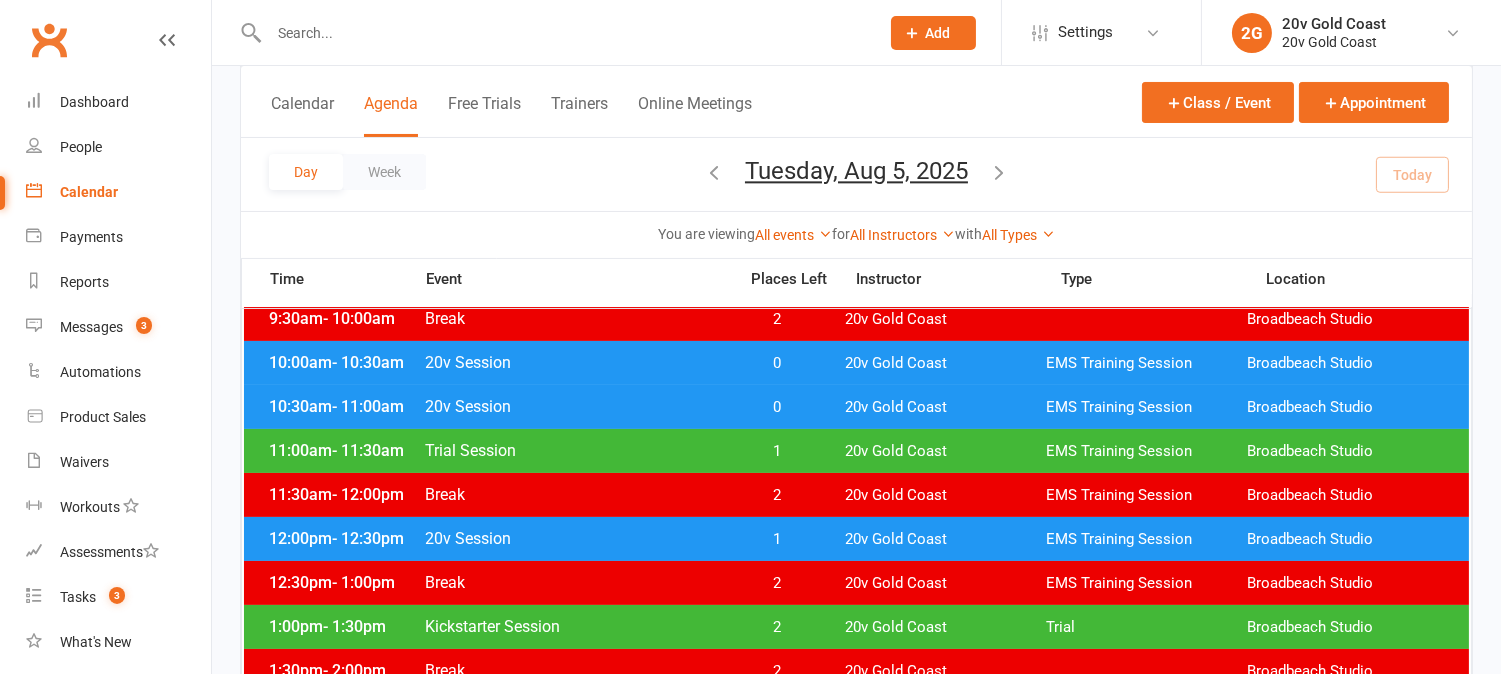 click on "1" at bounding box center (777, 451) 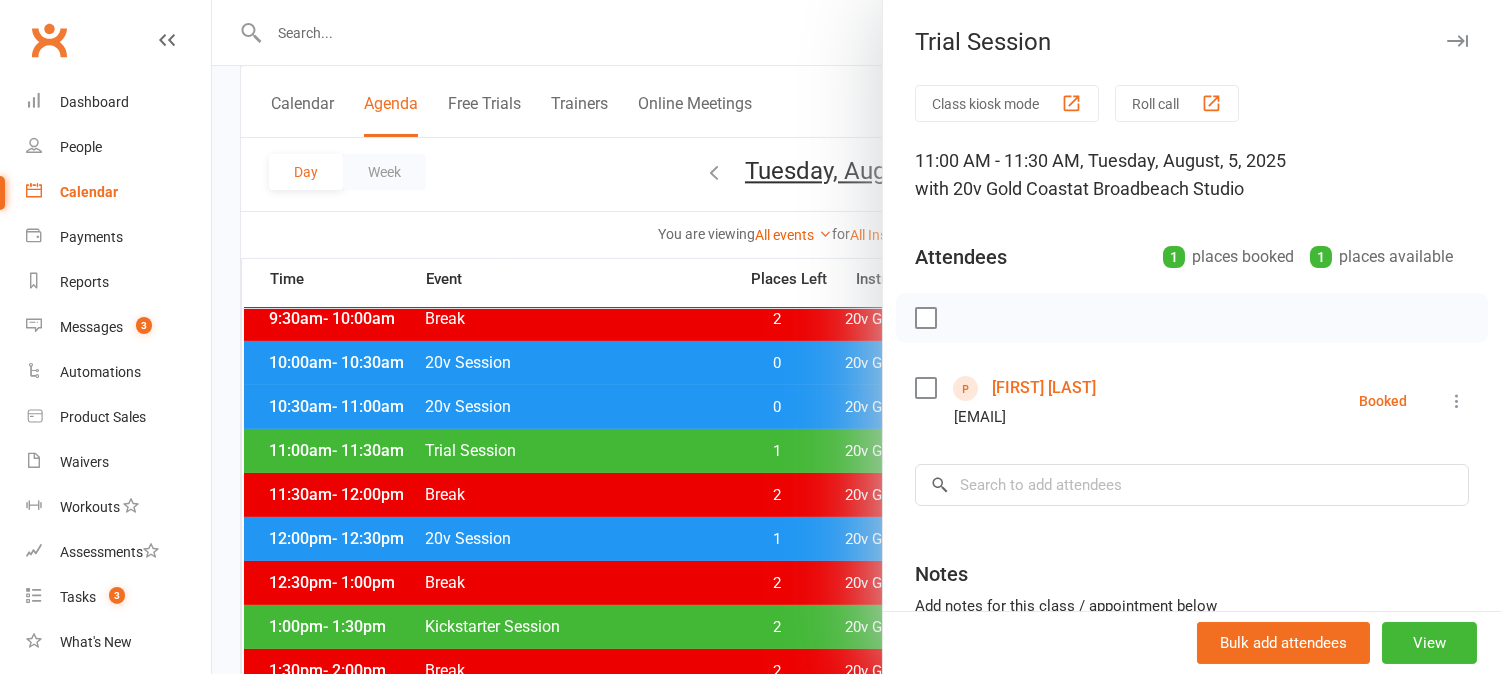 click at bounding box center (856, 337) 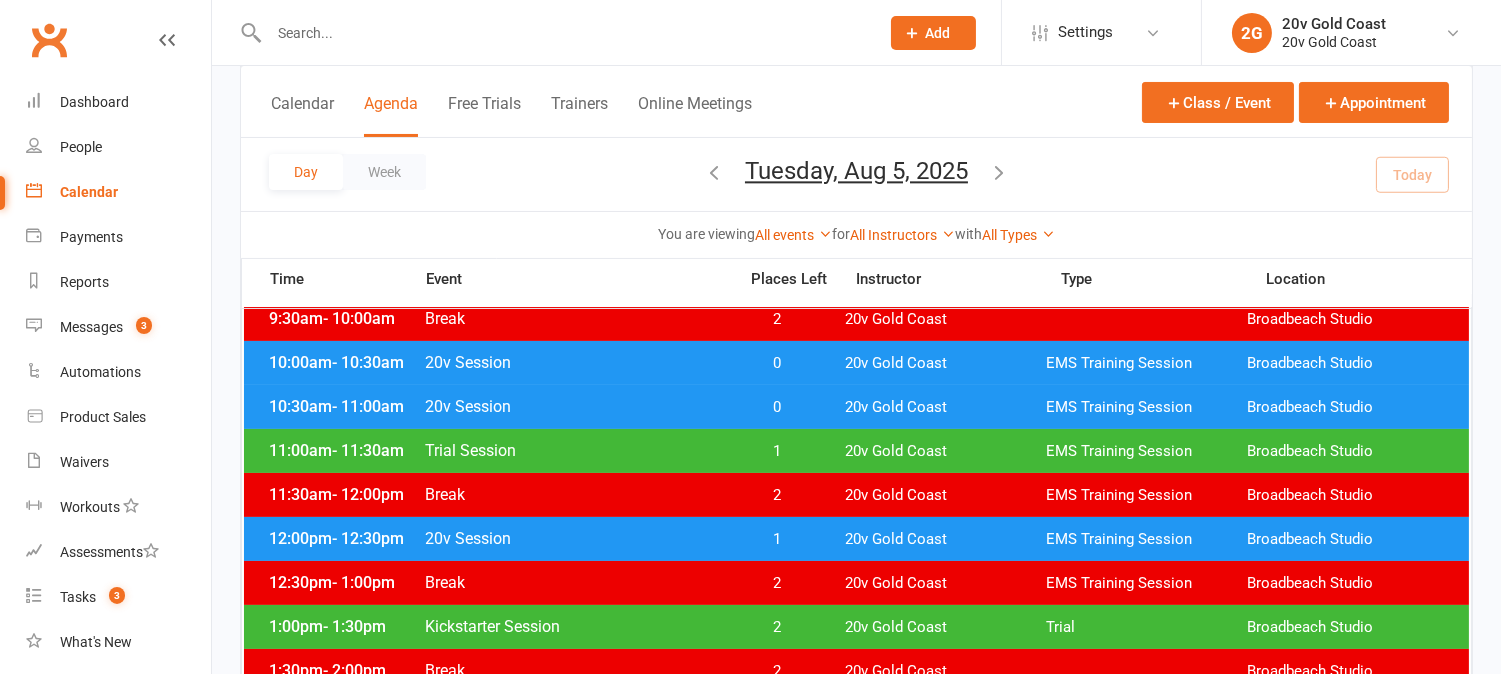 scroll, scrollTop: 555, scrollLeft: 0, axis: vertical 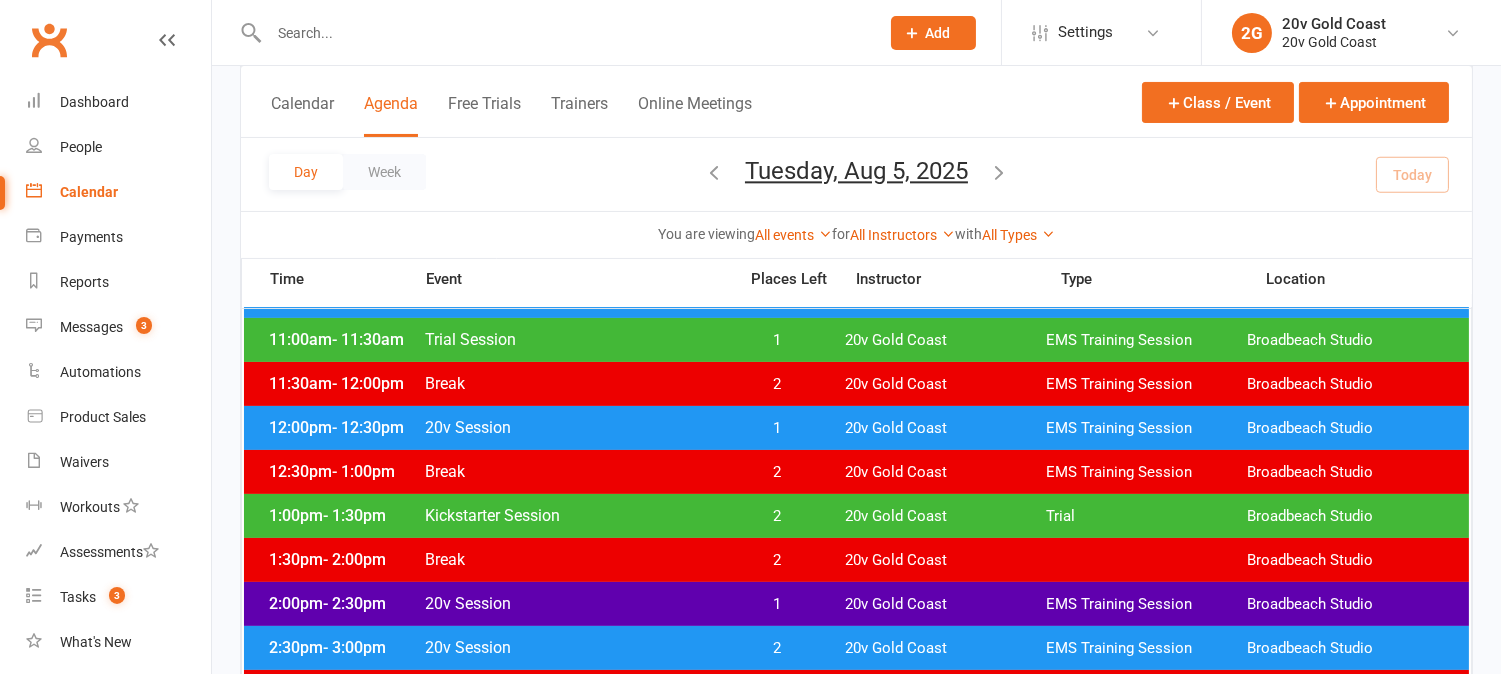 click on "1" at bounding box center (777, 428) 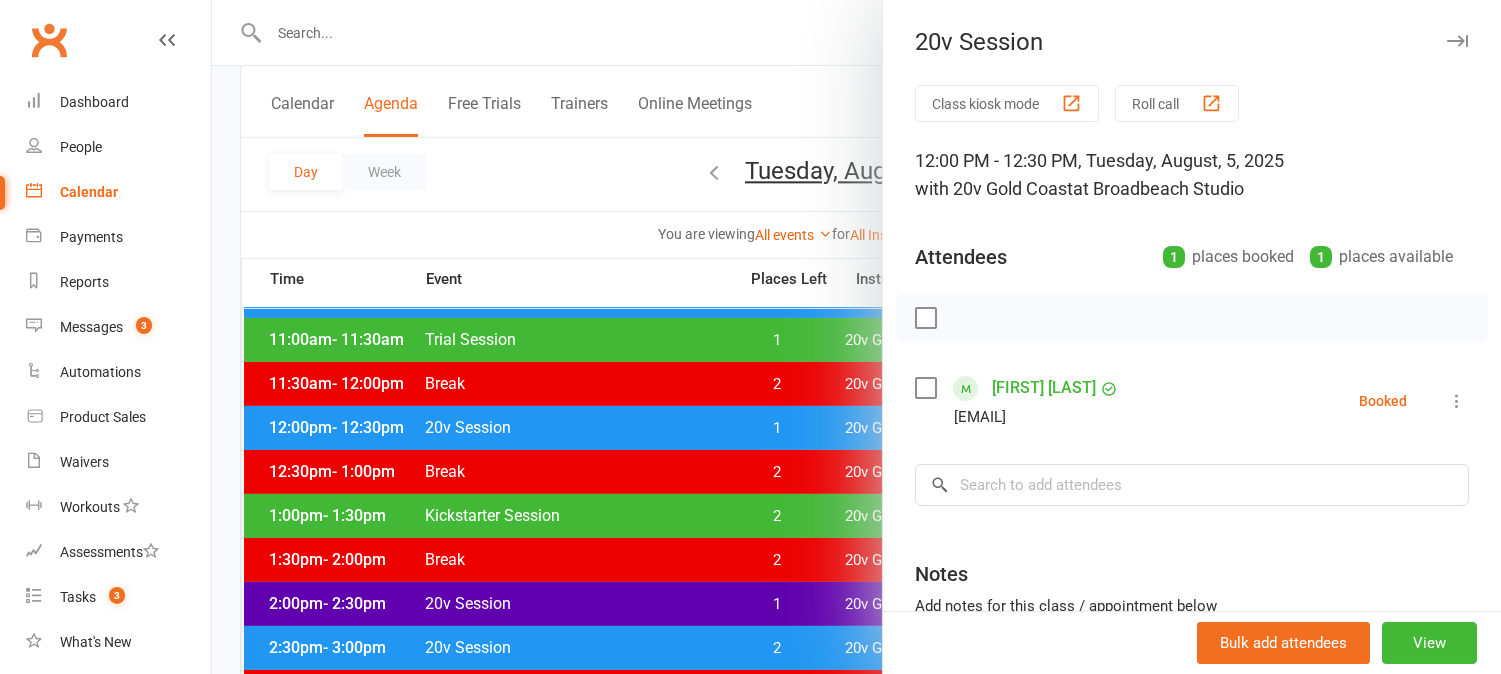click at bounding box center (856, 337) 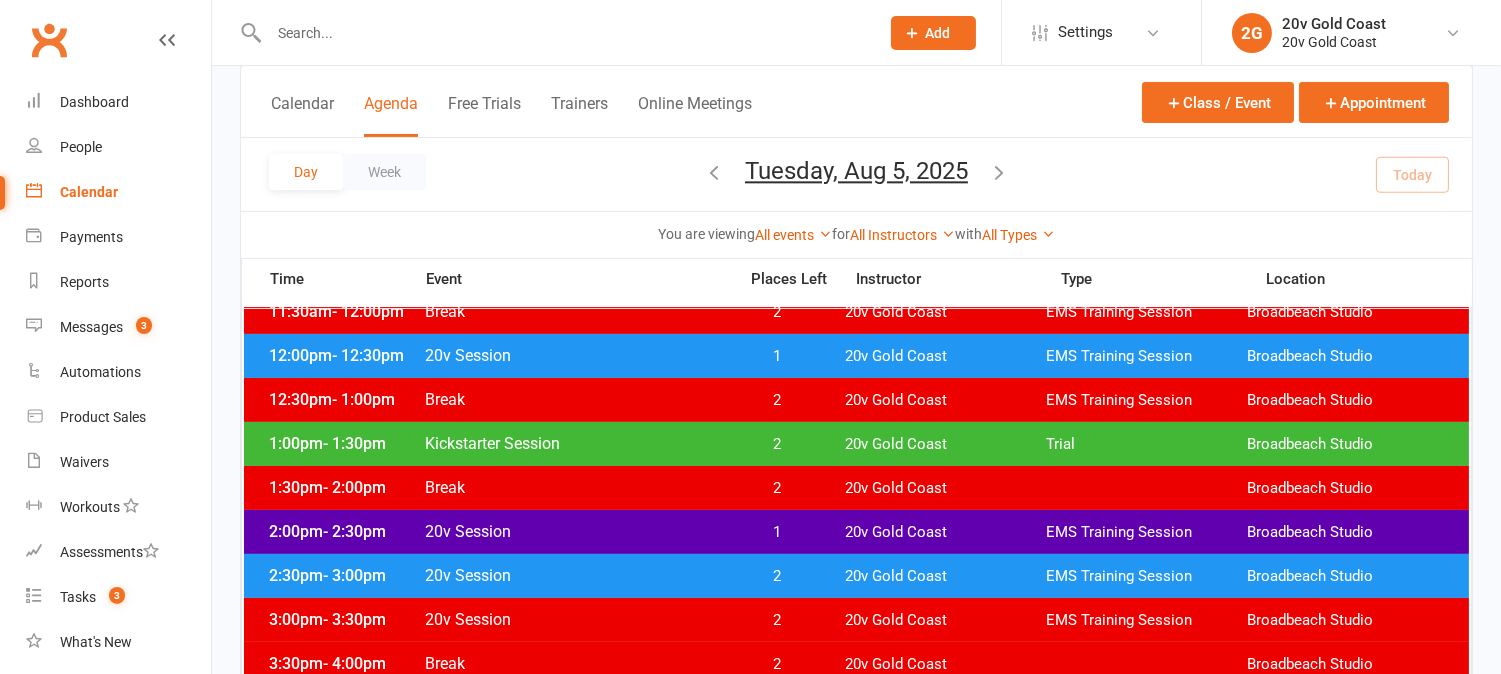 scroll, scrollTop: 666, scrollLeft: 0, axis: vertical 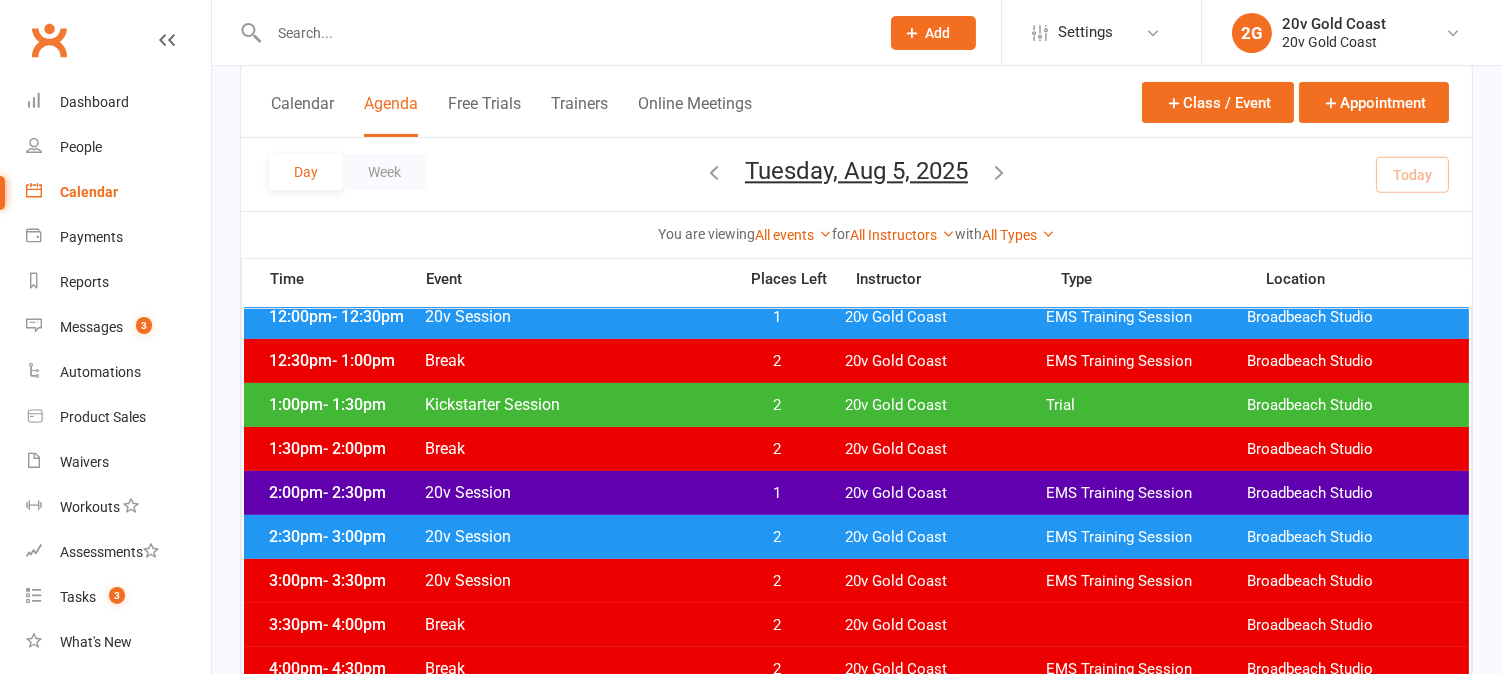 click on "1" at bounding box center [777, 493] 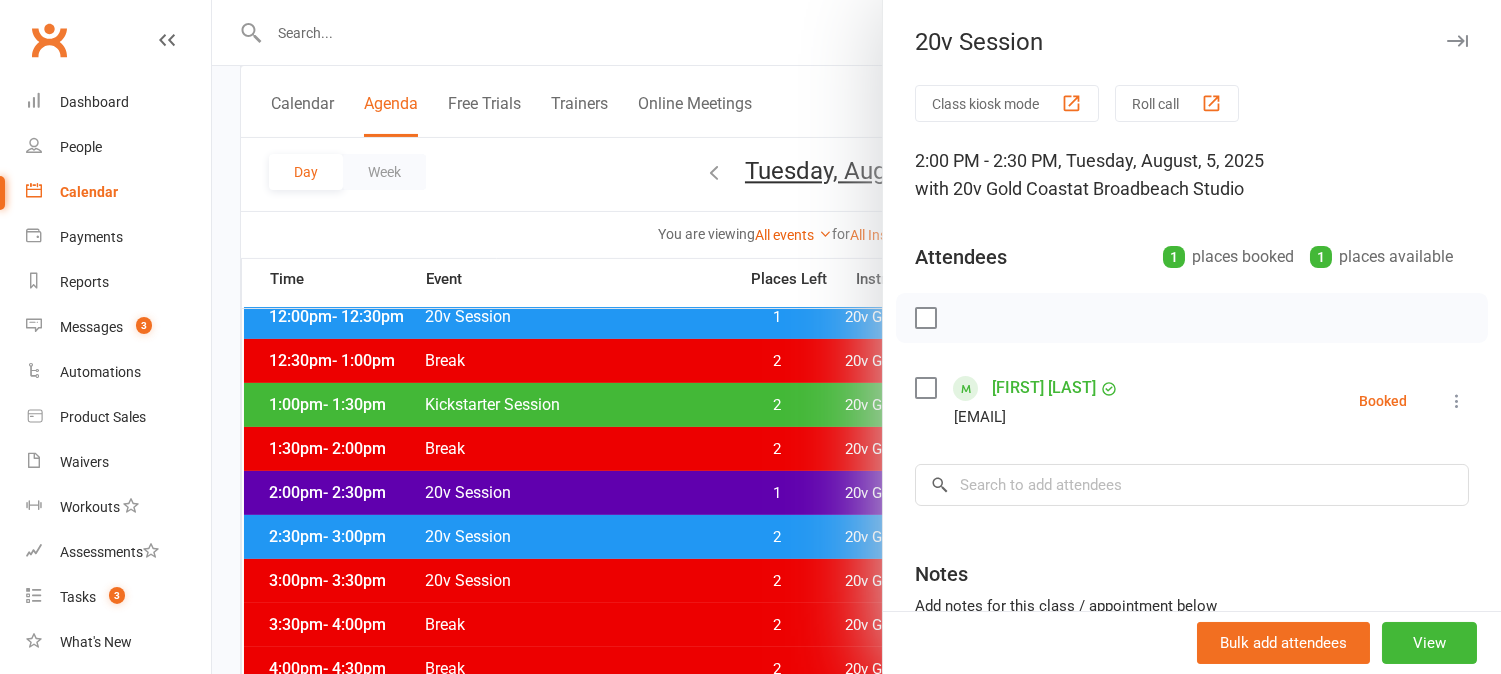click at bounding box center [856, 337] 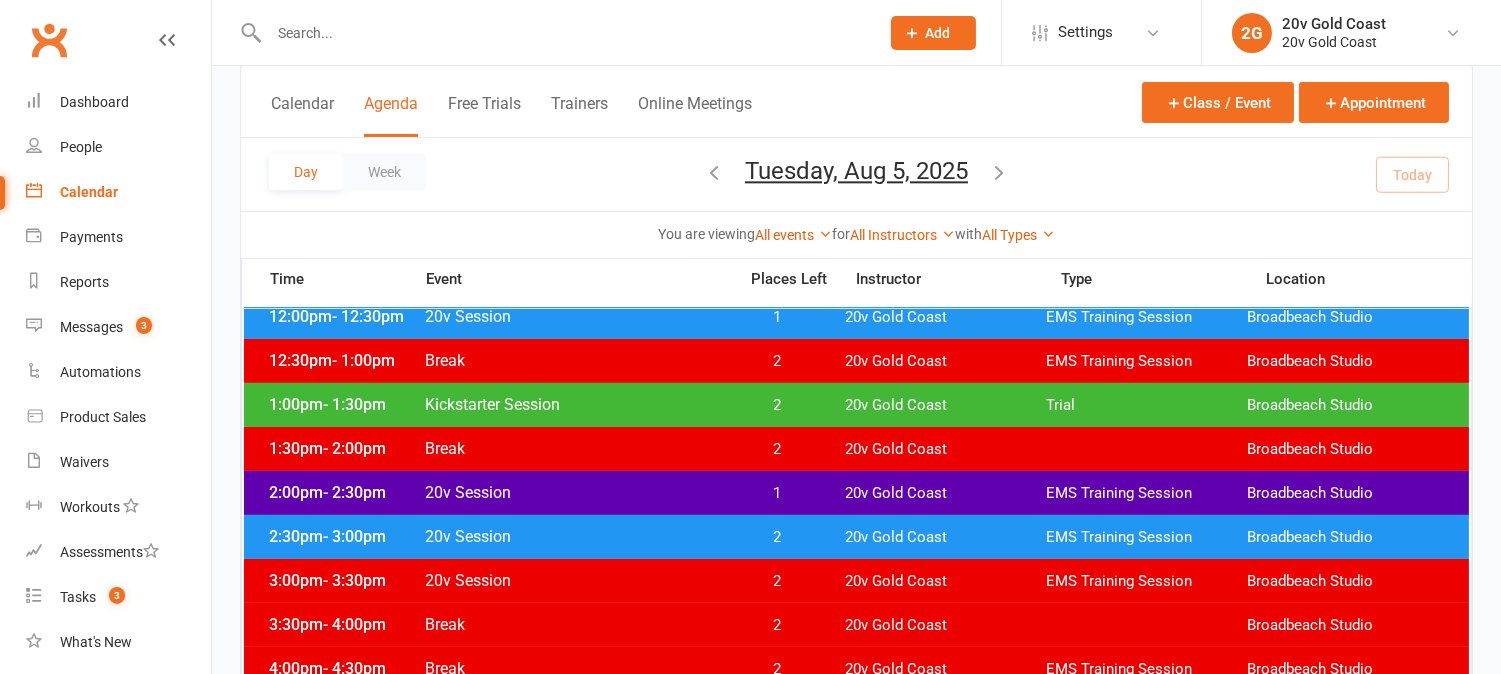 scroll, scrollTop: 555, scrollLeft: 0, axis: vertical 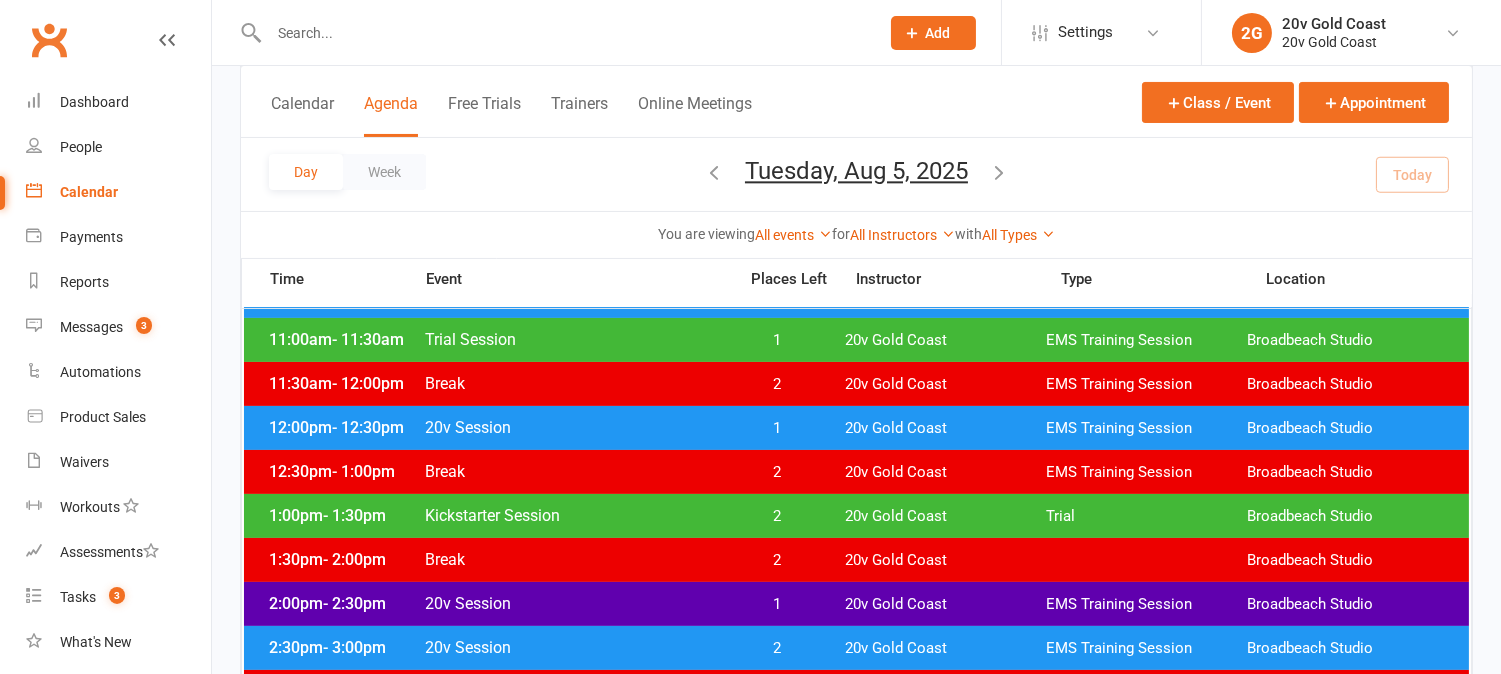 click on "[TIME] - [TIME] [EVENT_NAME] [EVENT_NAME] [EVENT_NAME] [EVENT_NAME] [EVENT_NAME] [EVENT_NAME]" at bounding box center [856, 516] 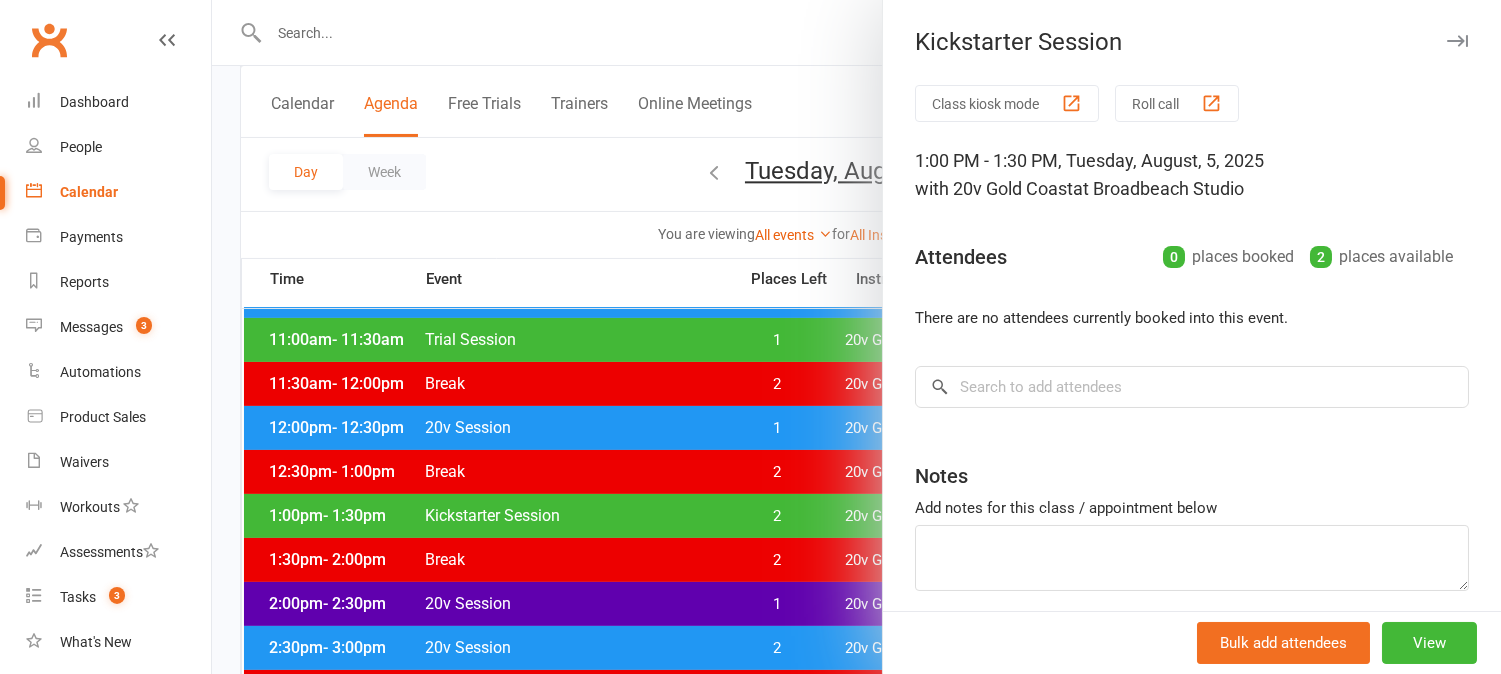 click at bounding box center (856, 337) 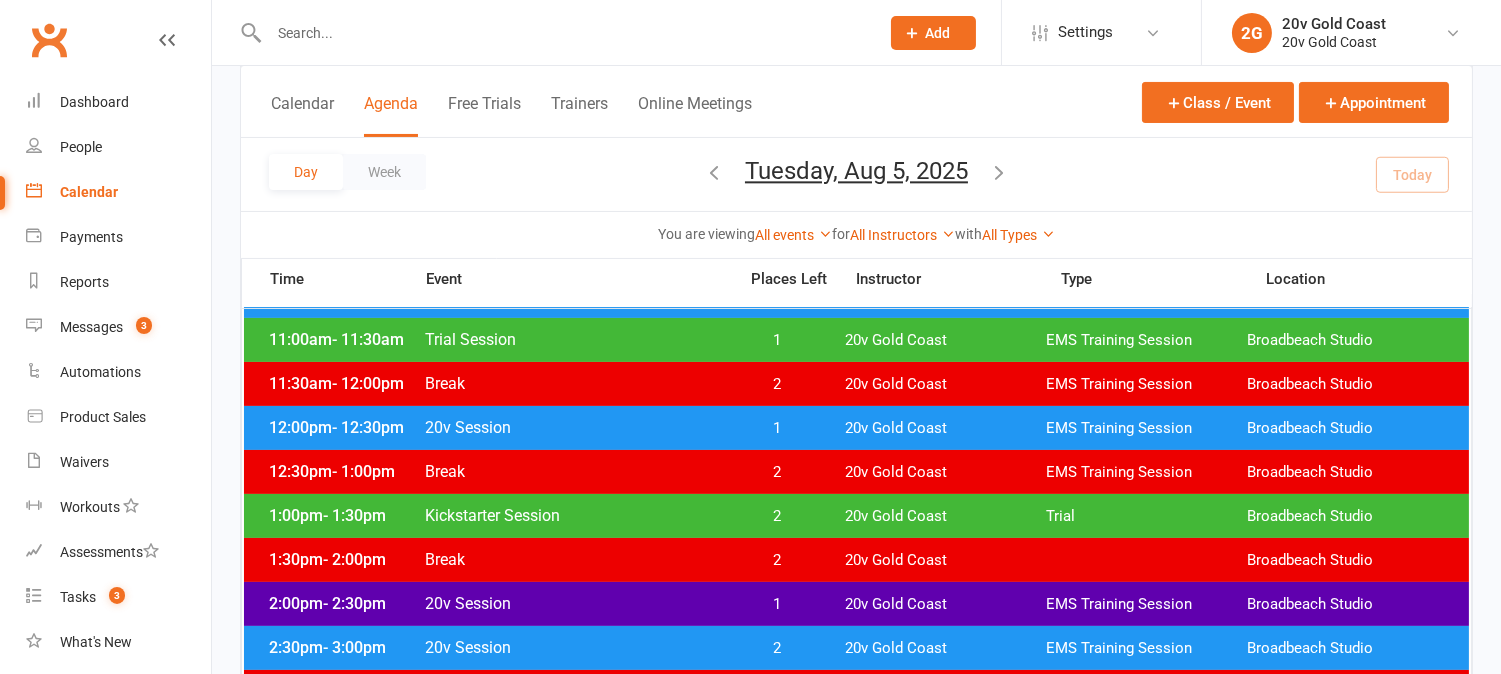 scroll, scrollTop: 444, scrollLeft: 0, axis: vertical 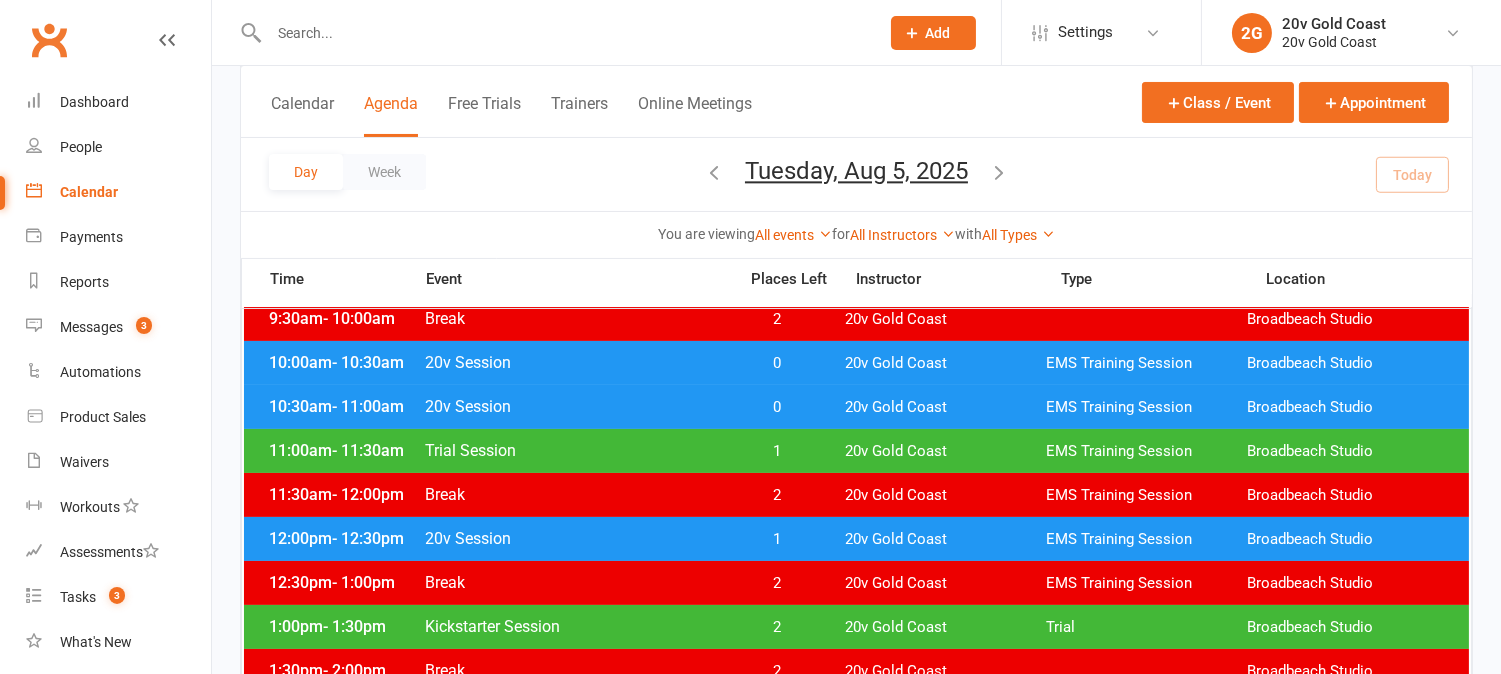 click at bounding box center [714, 172] 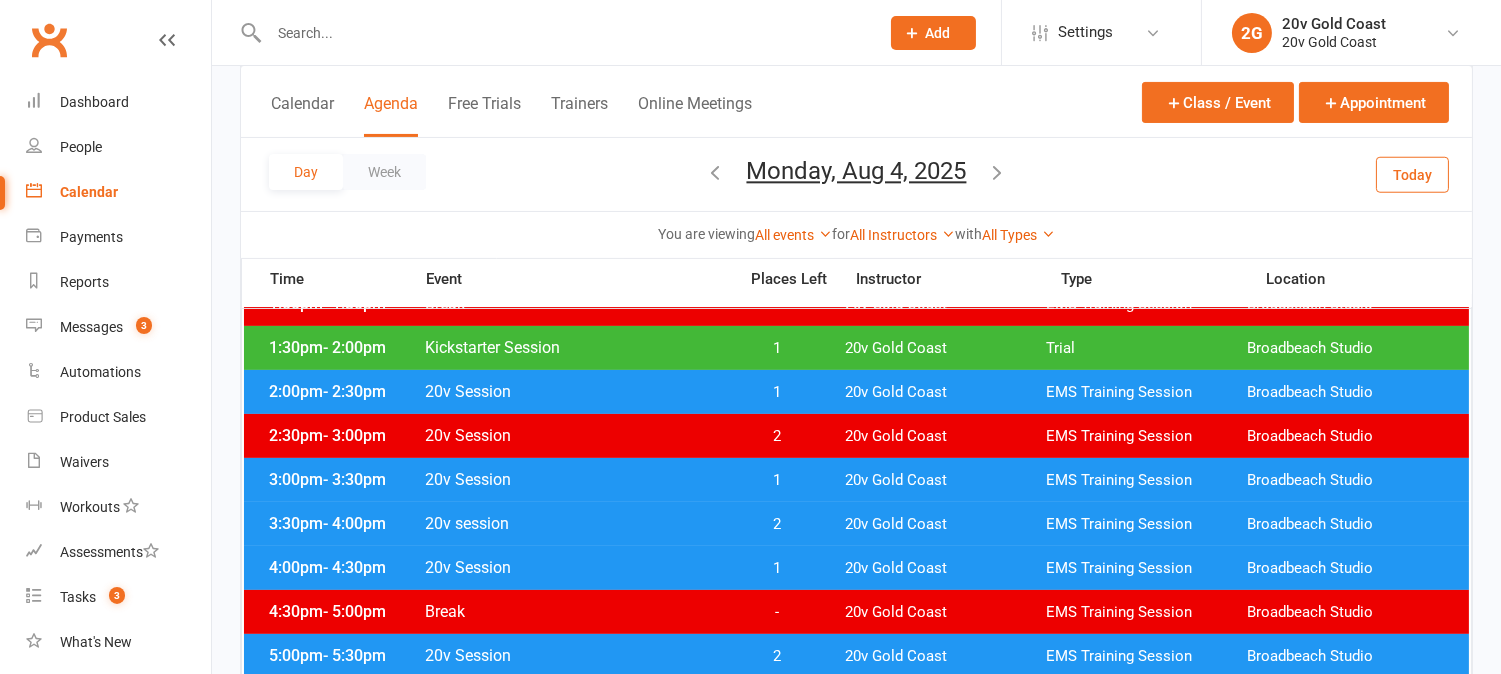 scroll, scrollTop: 555, scrollLeft: 0, axis: vertical 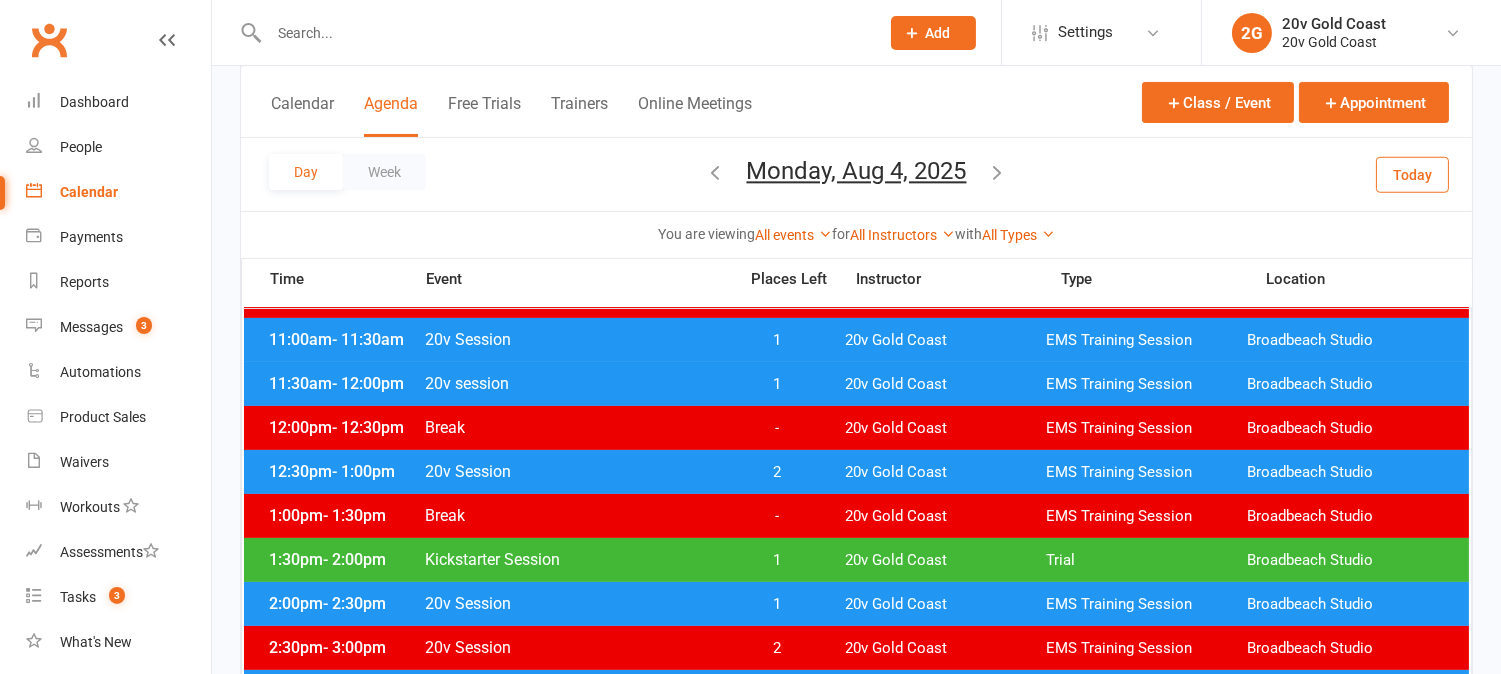 click on "Monday, Aug 4, 2025" at bounding box center (857, 171) 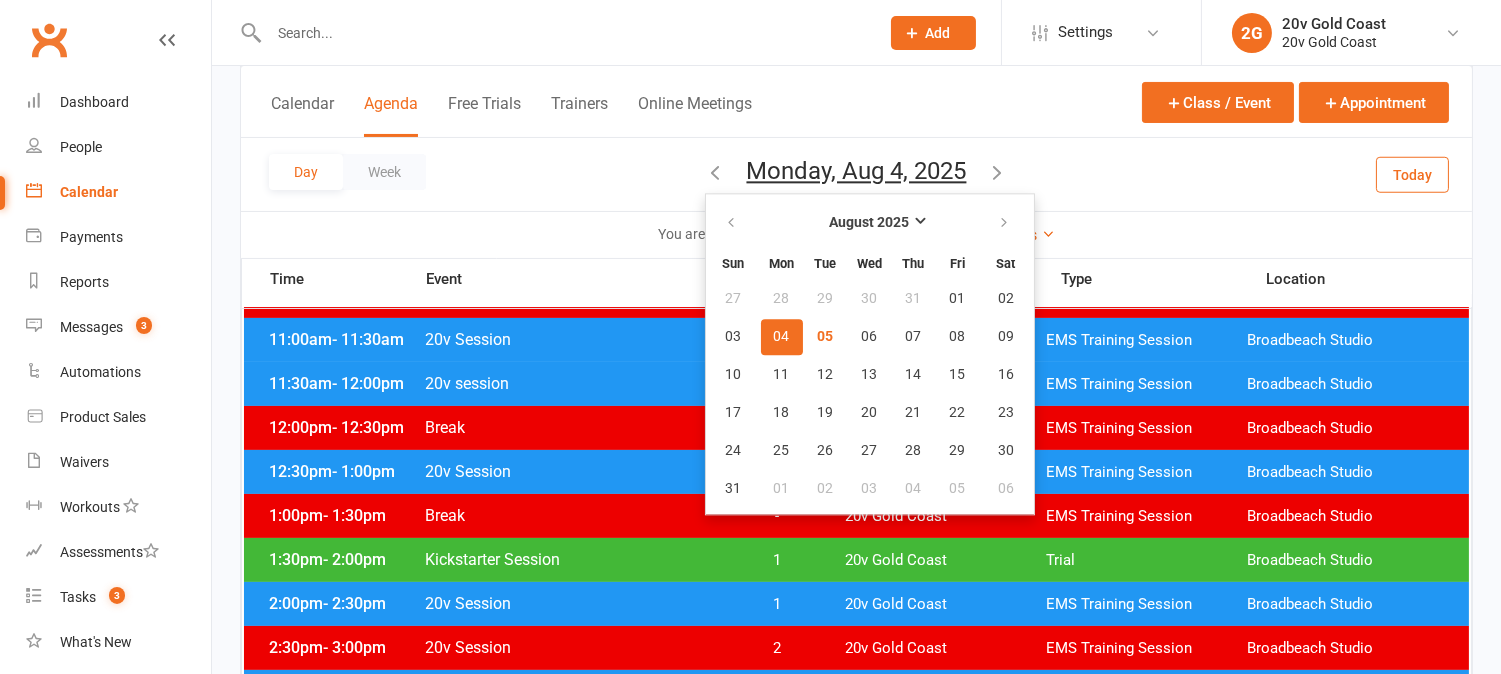 click on "Event" at bounding box center [581, 279] 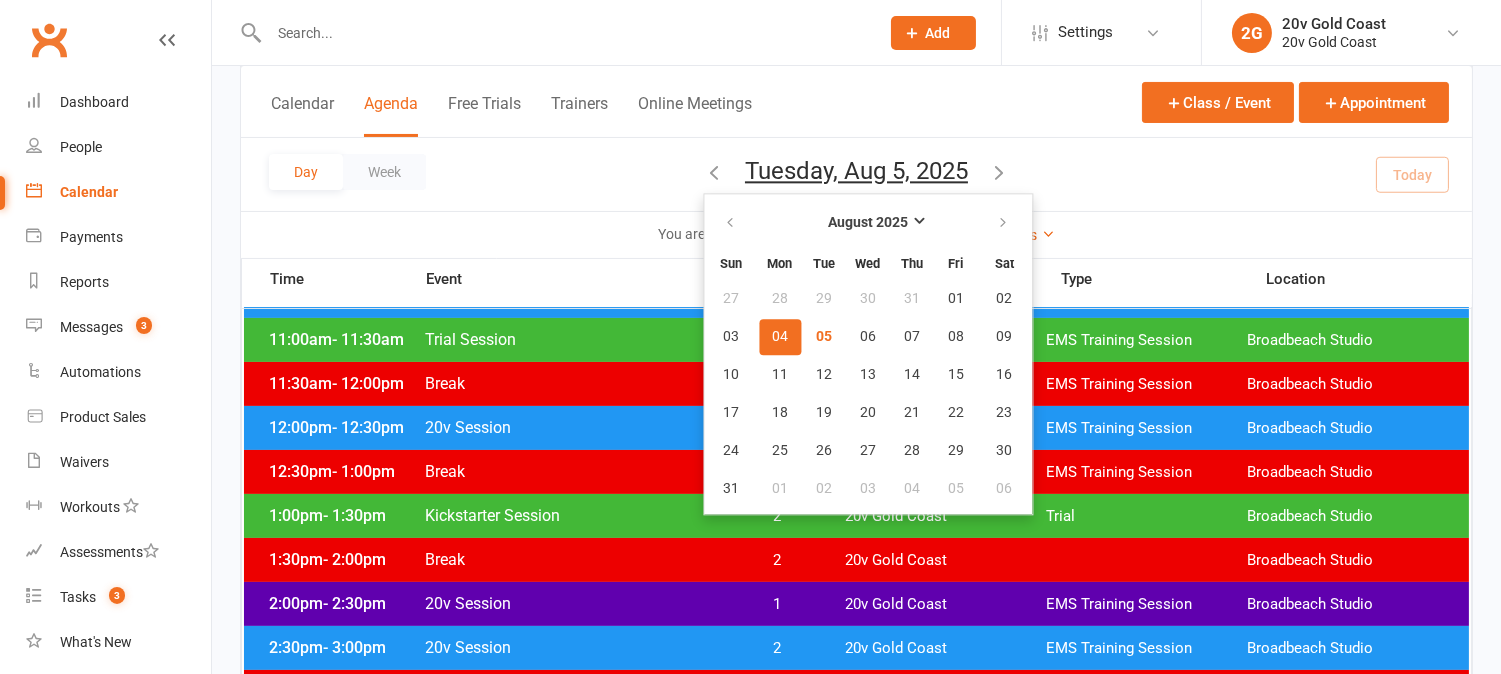 drag, startPoint x: 785, startPoint y: 343, endPoint x: 791, endPoint y: 352, distance: 10.816654 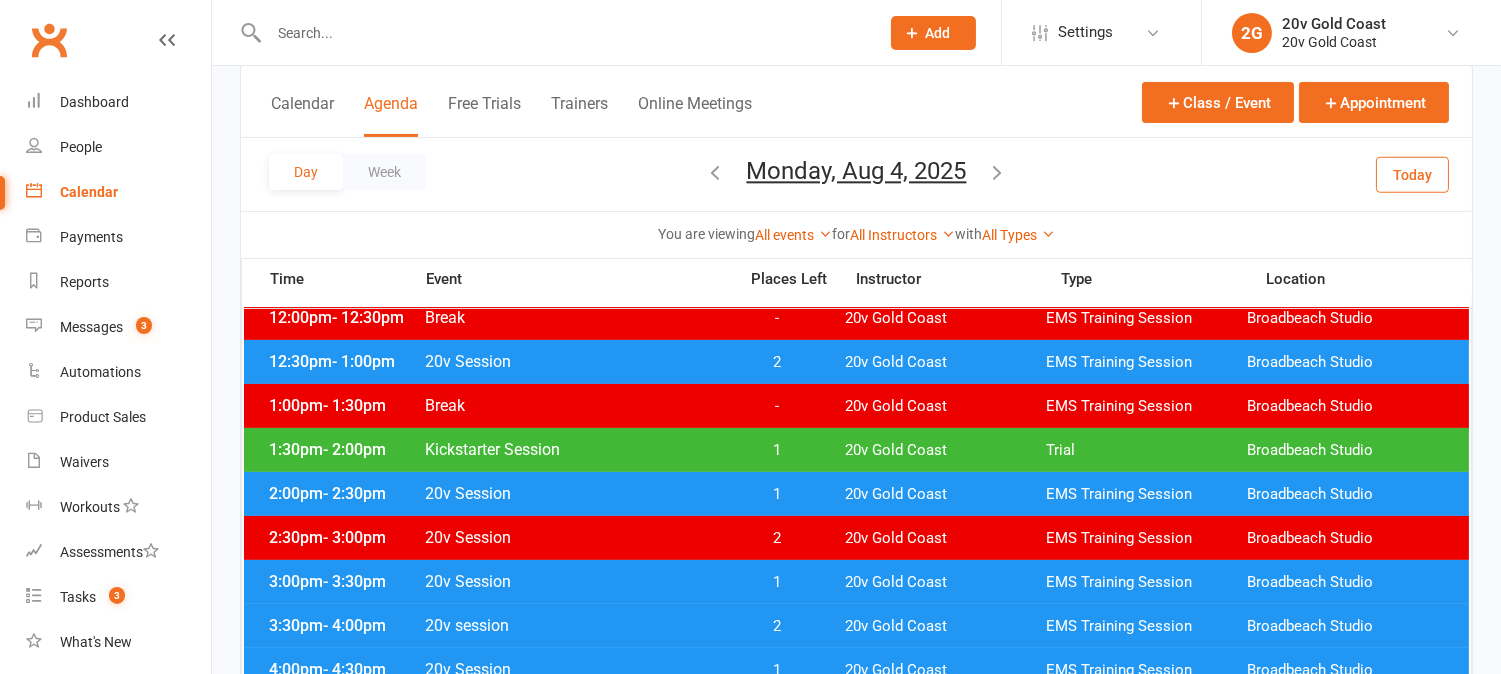 scroll, scrollTop: 666, scrollLeft: 0, axis: vertical 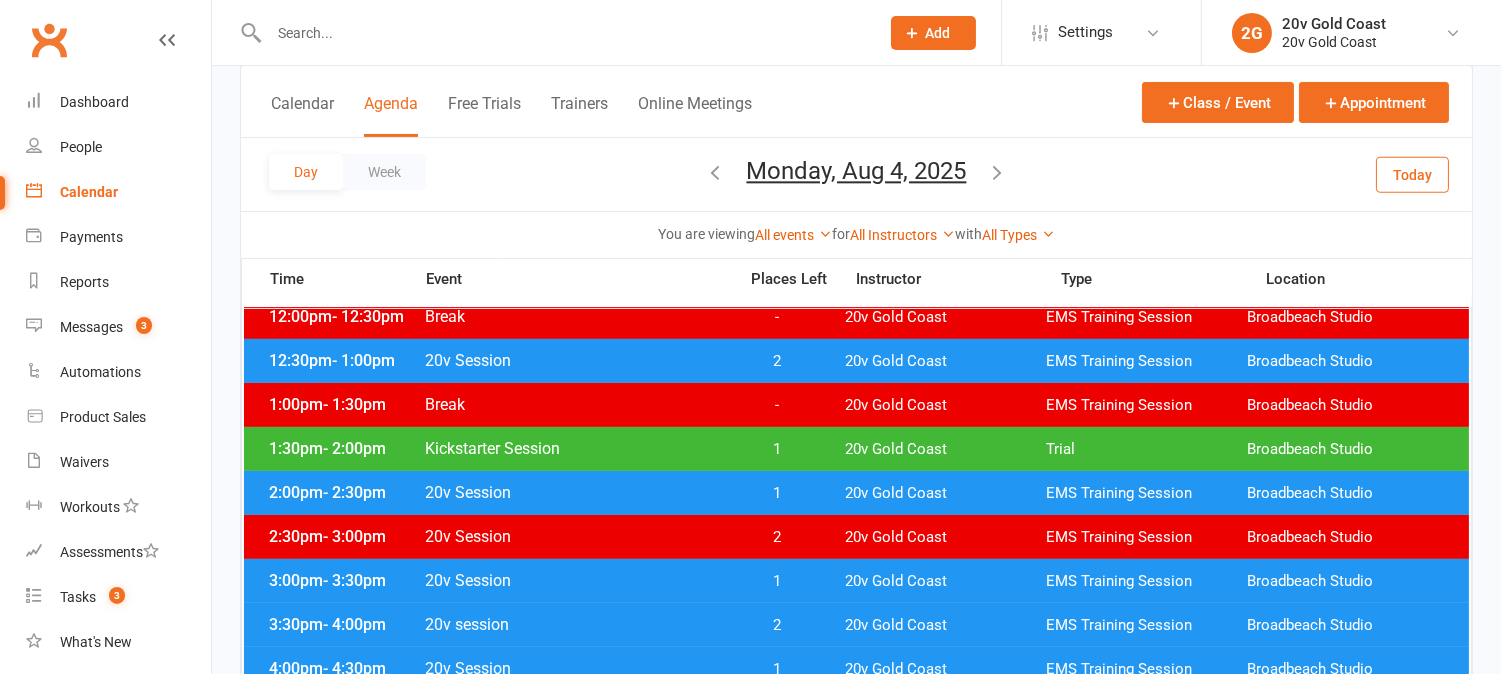 click on "Today" at bounding box center [1412, 174] 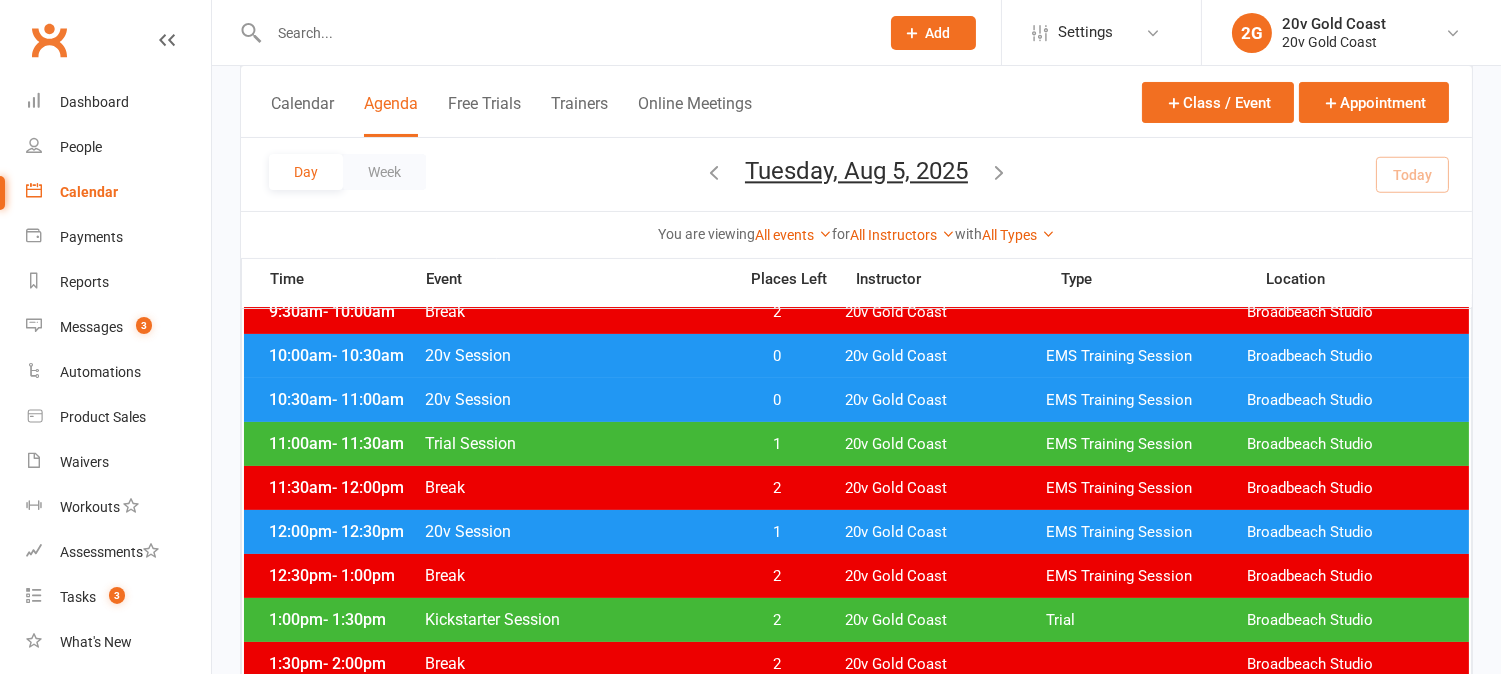 scroll, scrollTop: 444, scrollLeft: 0, axis: vertical 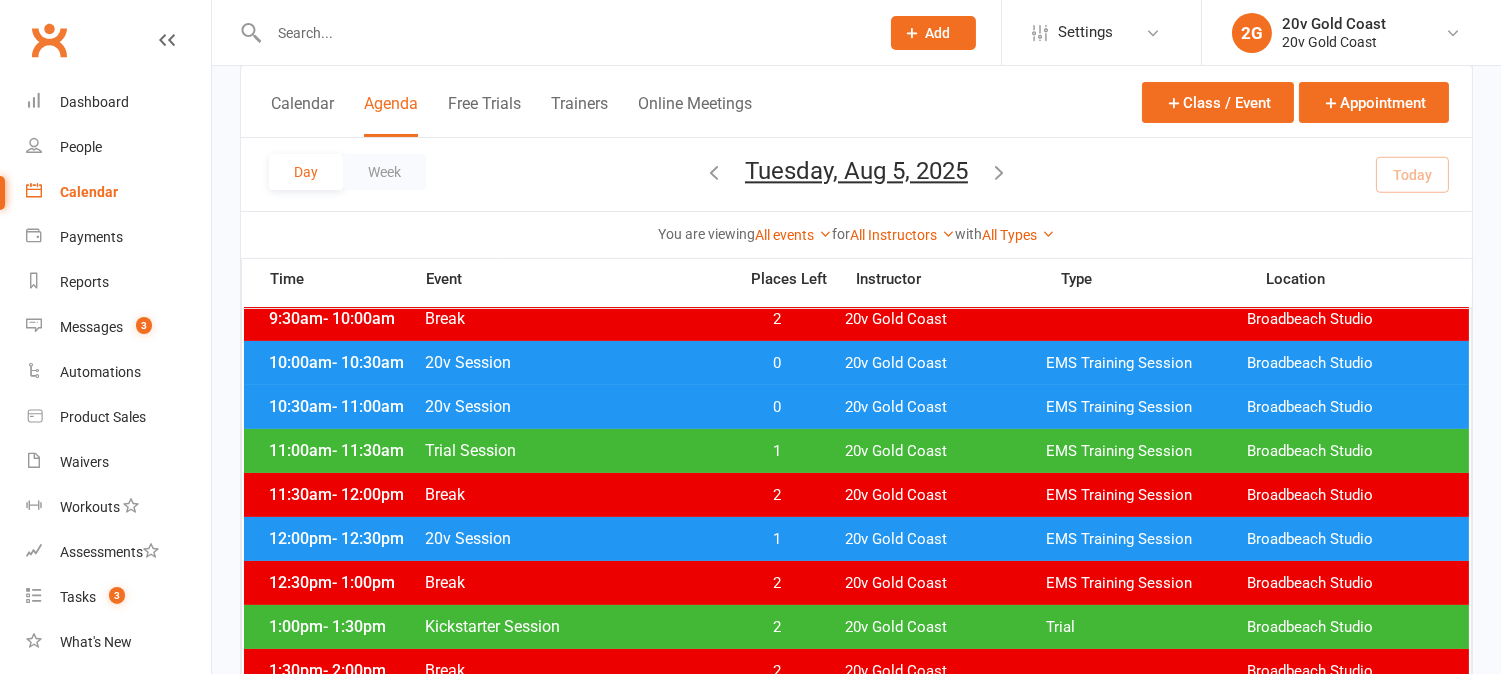 click on "Day Week [DAY], [MONTH] [DATE], [YEAR]
[MONTH] [YEAR]
Sun Mon Tue Wed Thu Fri Sat
[NUMBER]
[NUMBER]
[NUMBER]
[NUMBER]
[NUMBER]
[NUMBER]
[NUMBER]
[NUMBER]
[NUMBER]
[NUMBER]
[NUMBER]
[NUMBER]
[NUMBER]
[NUMBER]
[NUMBER]
[NUMBER]
[NUMBER]
[NUMBER]
[NUMBER]
[NUMBER]
[NUMBER]
[NUMBER]
[NUMBER]
[NUMBER]
[NUMBER]
[NUMBER]
[NUMBER]
[NUMBER]
[NUMBER]
[NUMBER]
[NUMBER]
[NUMBER]
[NUMBER]
[NUMBER]
[NUMBER]
[NUMBER] [NUMBER]" at bounding box center (856, 174) 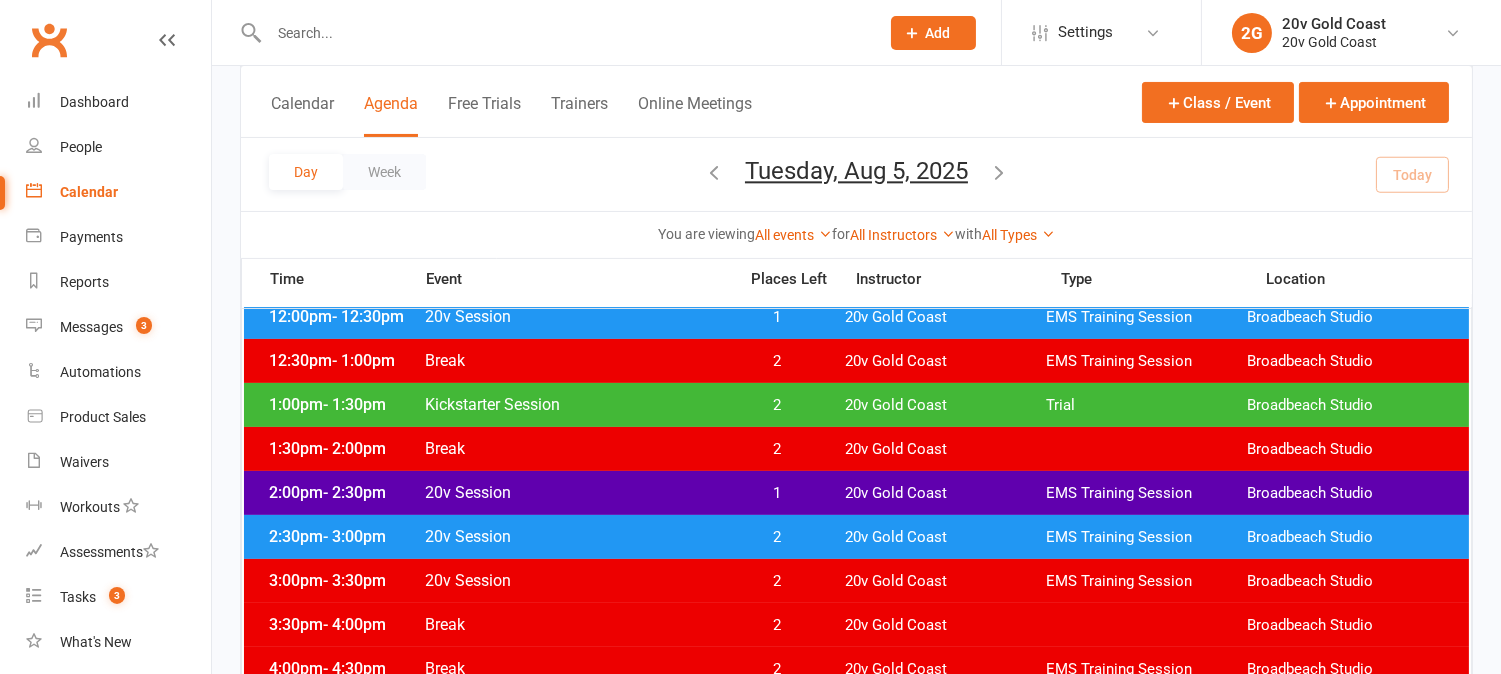 scroll, scrollTop: 555, scrollLeft: 0, axis: vertical 